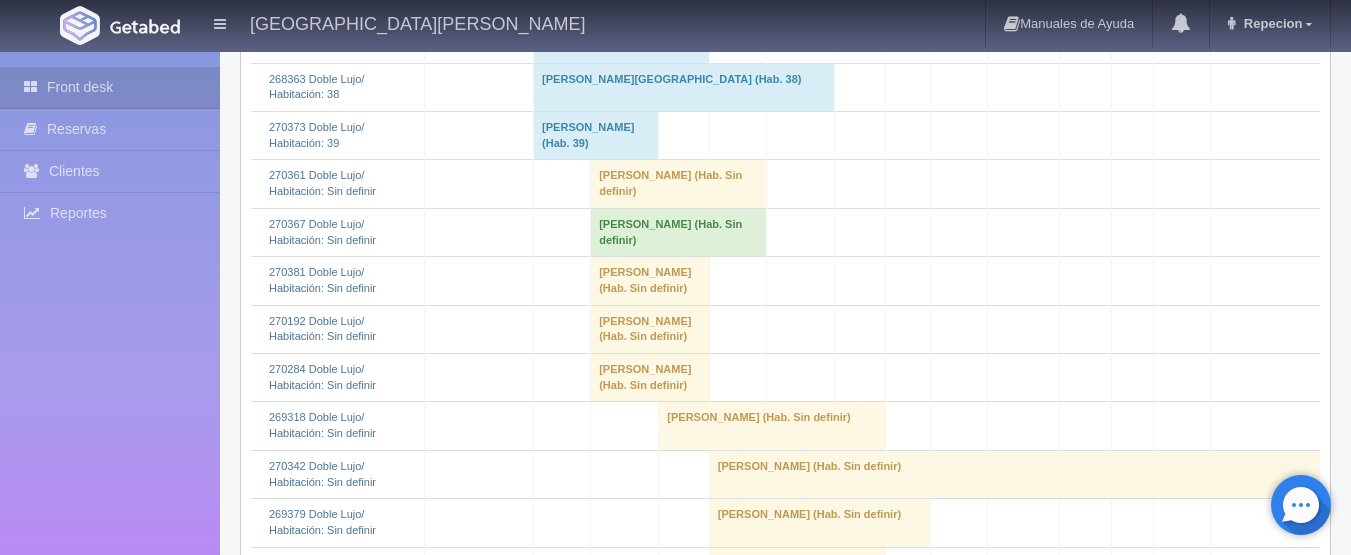 scroll, scrollTop: 1200, scrollLeft: 0, axis: vertical 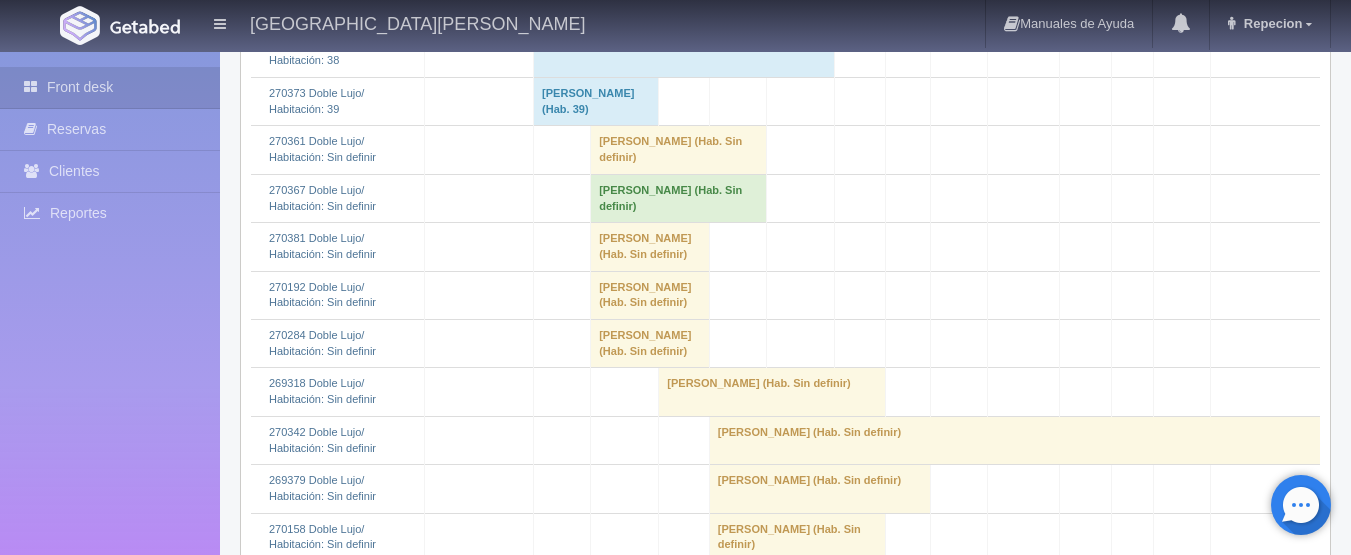 click on "[PERSON_NAME] 												(Hab. Sin definir)" at bounding box center [650, 247] 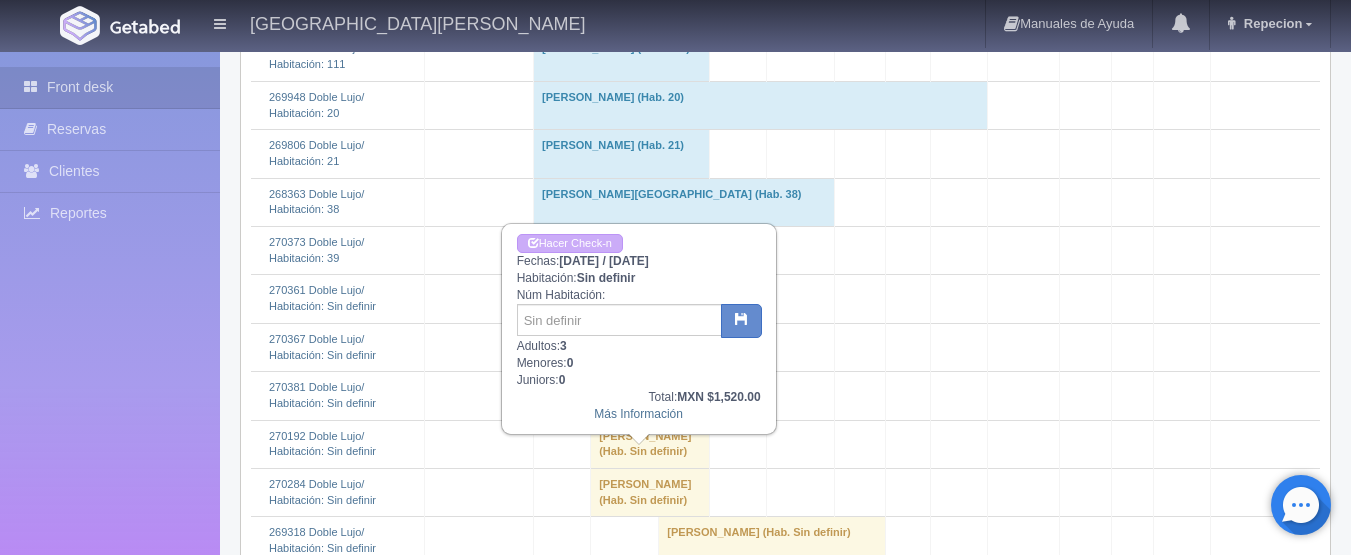 scroll, scrollTop: 1000, scrollLeft: 0, axis: vertical 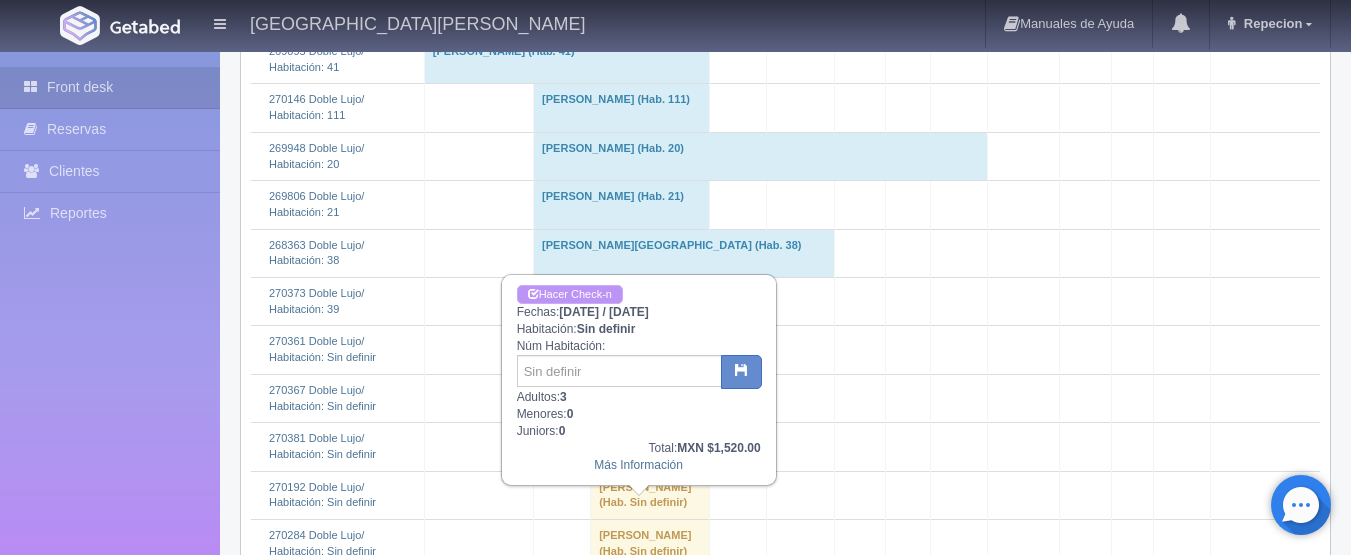 click on "Hacer Check-n" at bounding box center [570, 294] 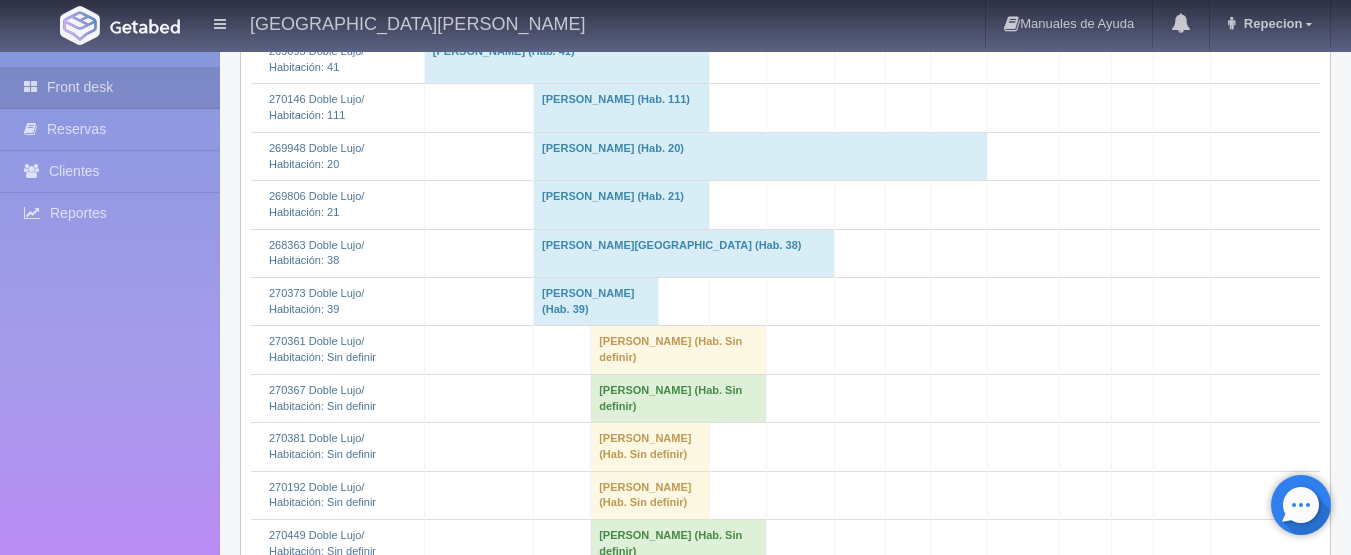 scroll, scrollTop: 1100, scrollLeft: 0, axis: vertical 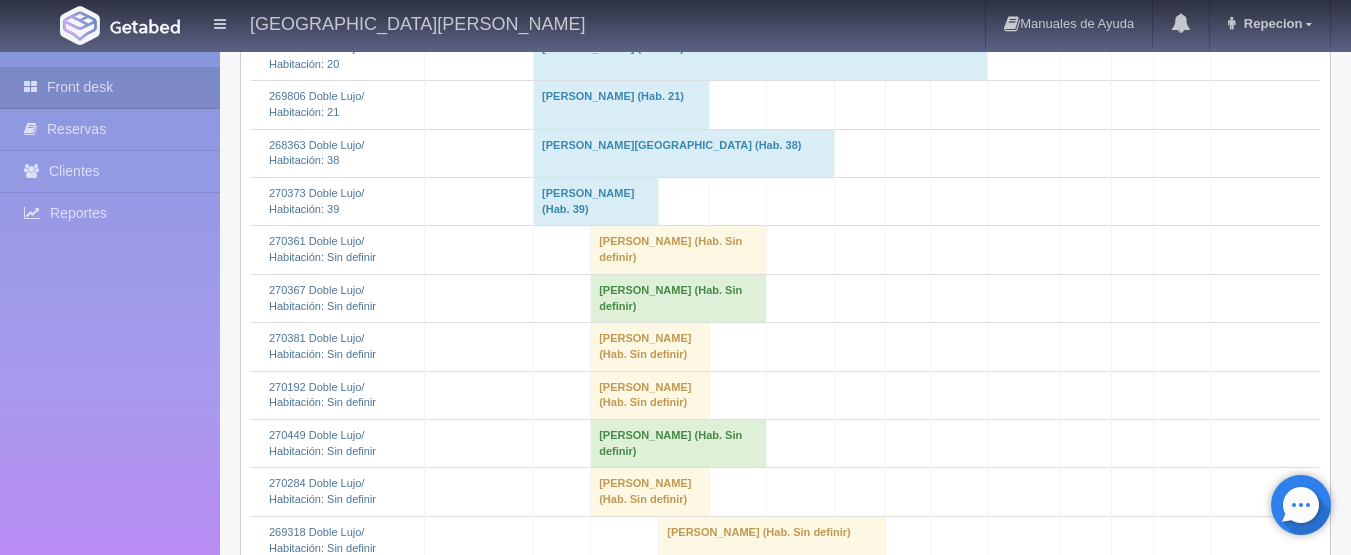 click on "[PERSON_NAME] 												(Hab. Sin definir)" at bounding box center (650, 347) 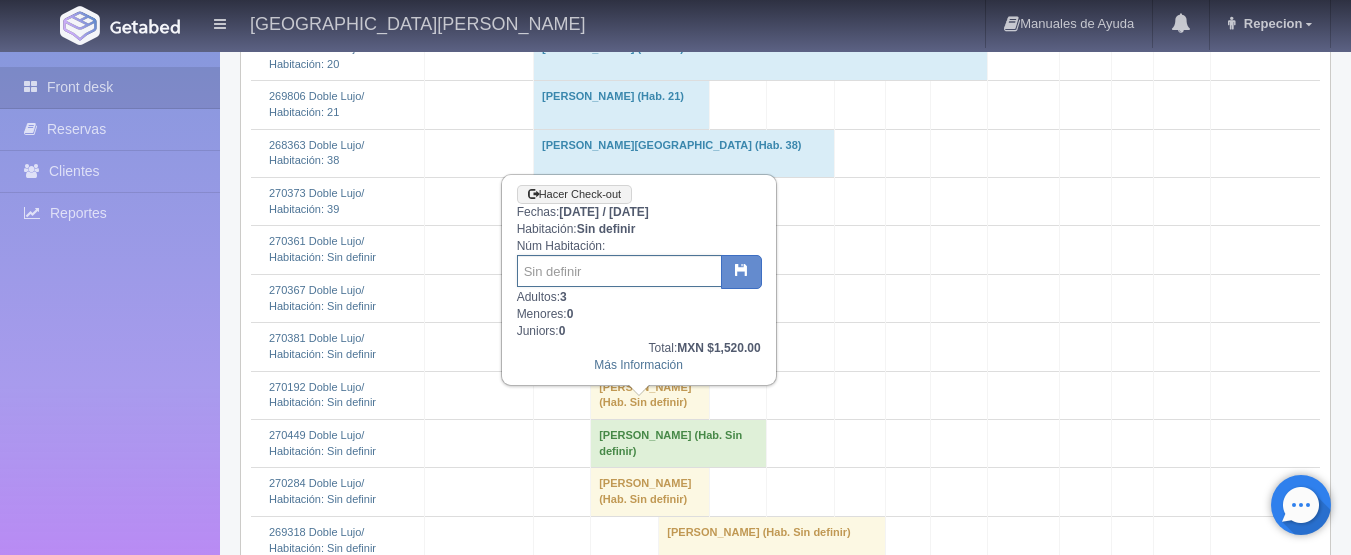 click at bounding box center (619, 271) 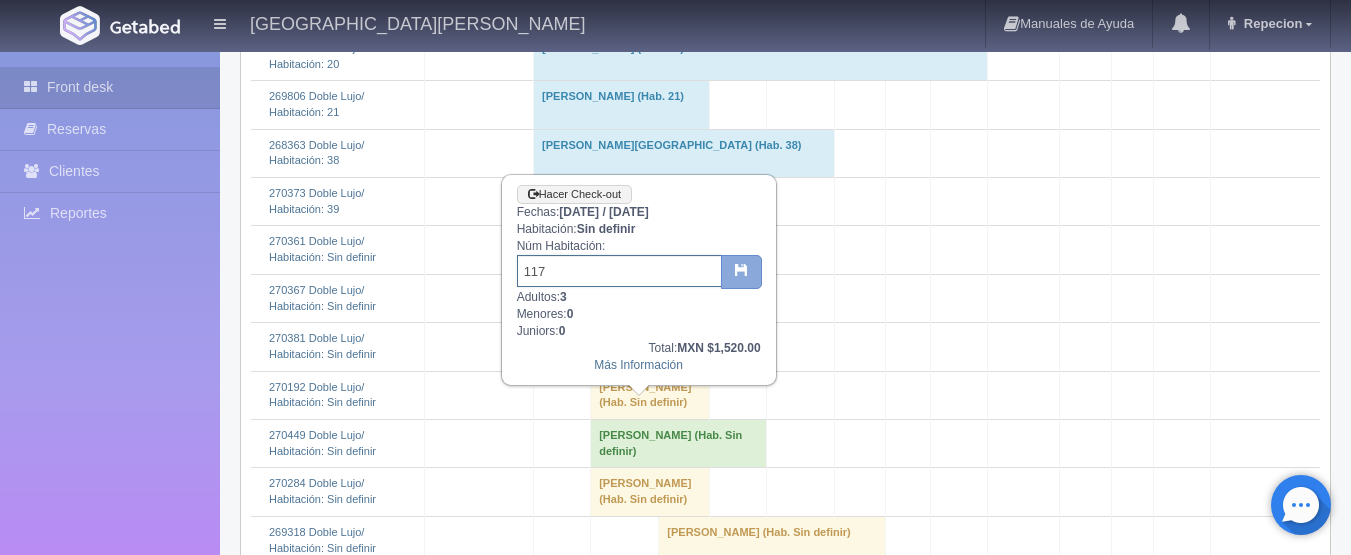 type on "117" 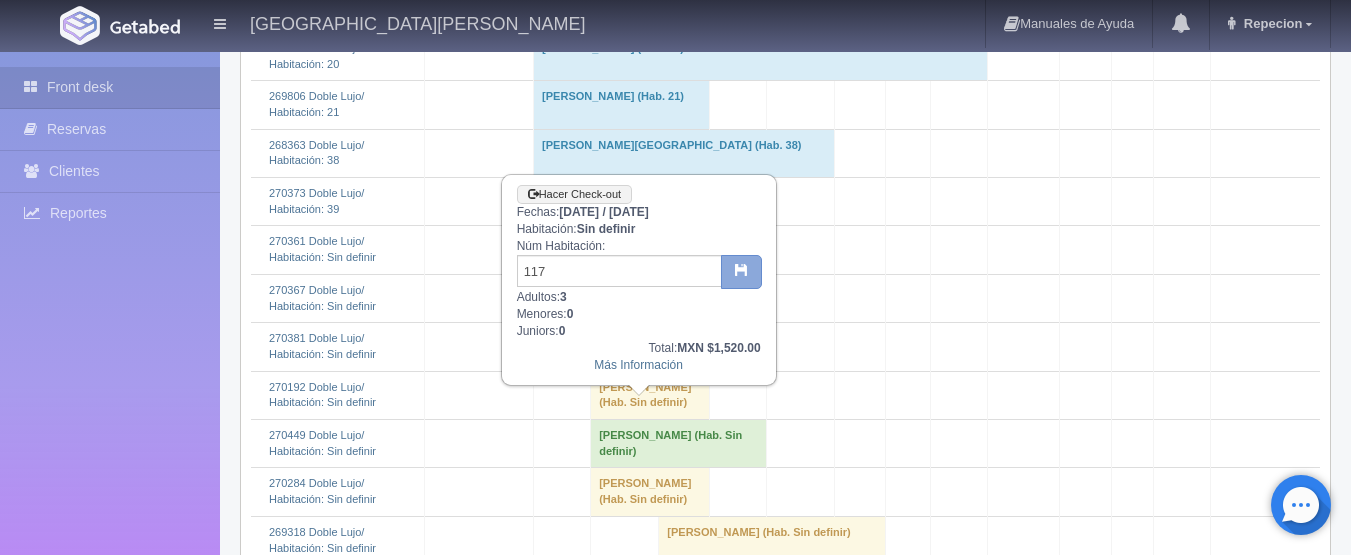 click at bounding box center (741, 269) 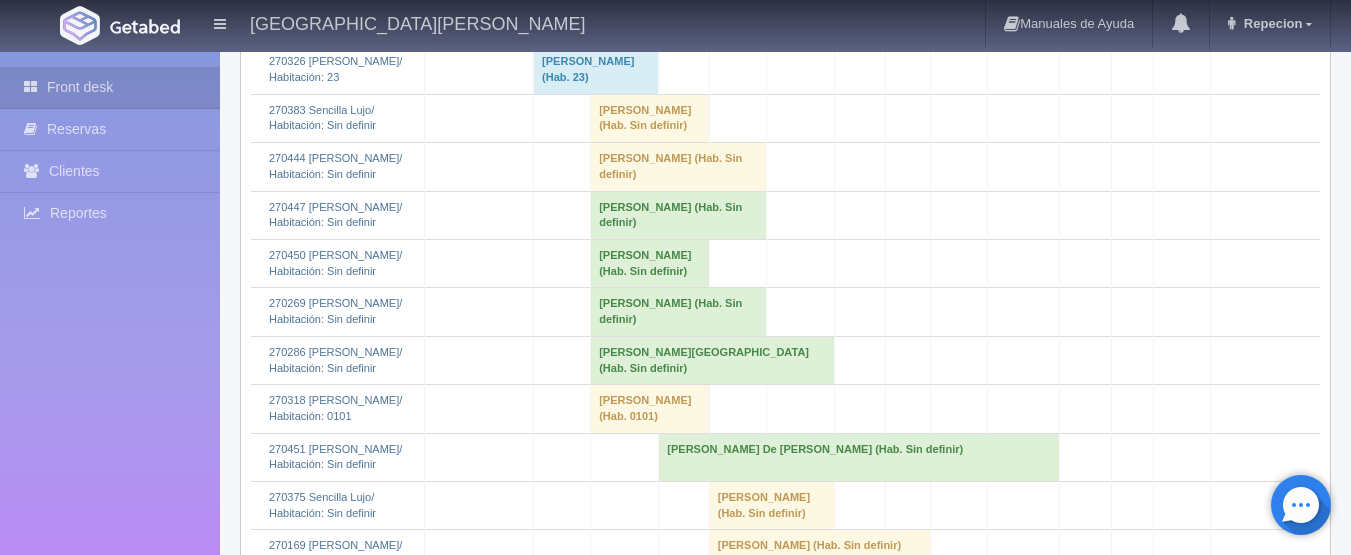 scroll, scrollTop: 3300, scrollLeft: 0, axis: vertical 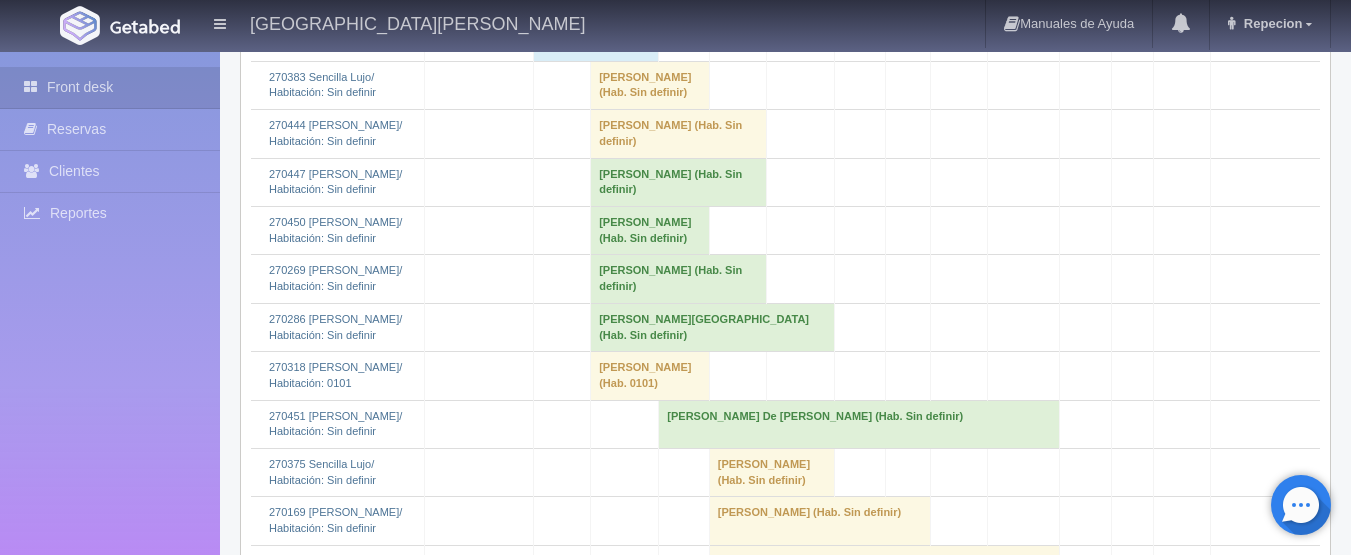 click on "[PERSON_NAME] 												(Hab. Sin definir)" at bounding box center [650, 85] 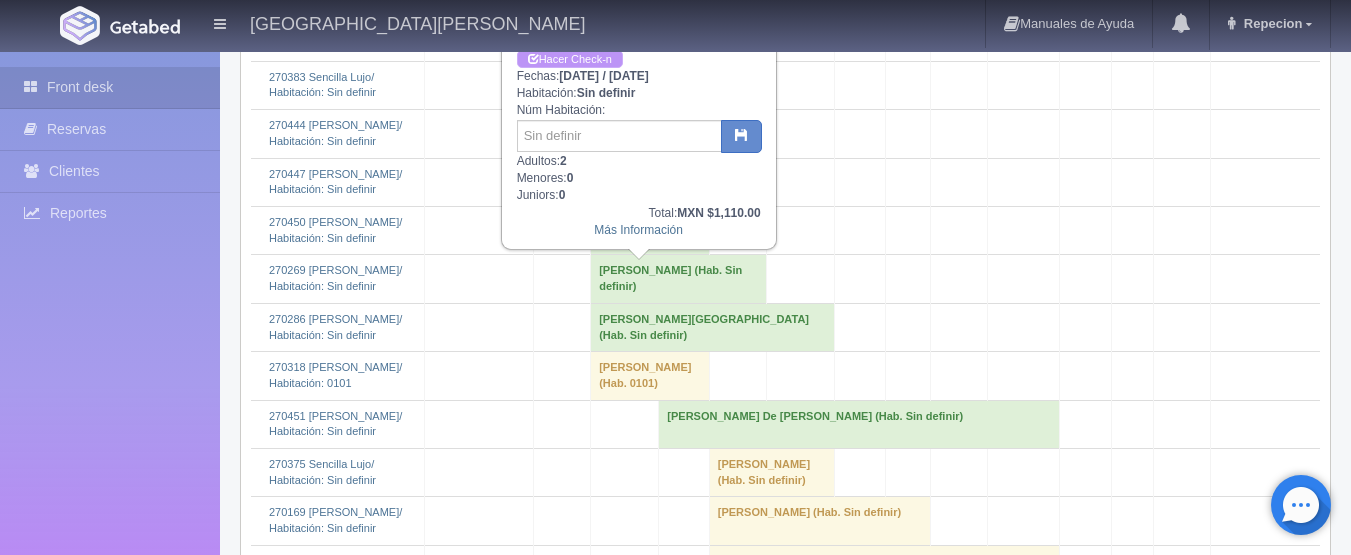 click on "Hacer Check-n" at bounding box center [570, 59] 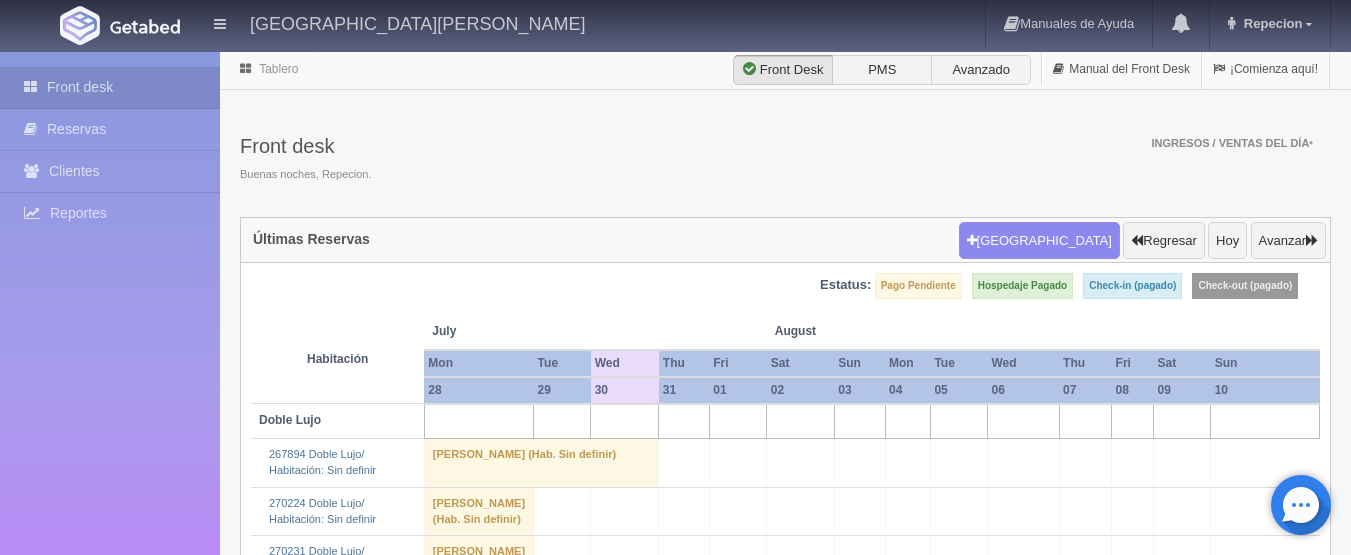 scroll, scrollTop: 3300, scrollLeft: 0, axis: vertical 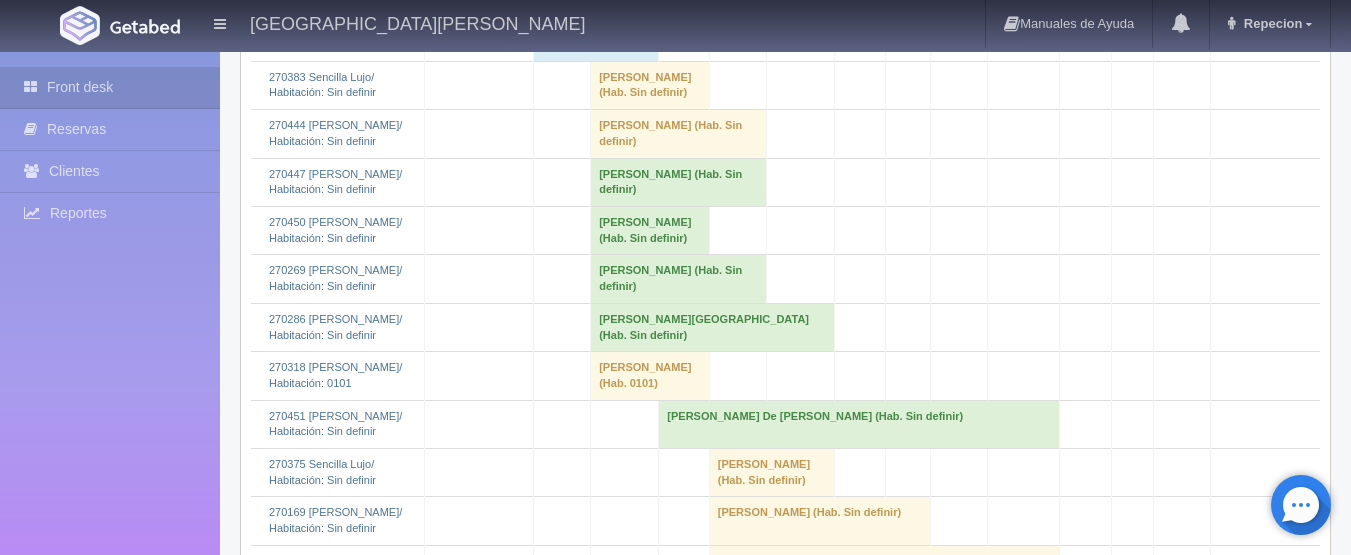click on "[PERSON_NAME] 												(Hab. Sin definir)" at bounding box center (650, 85) 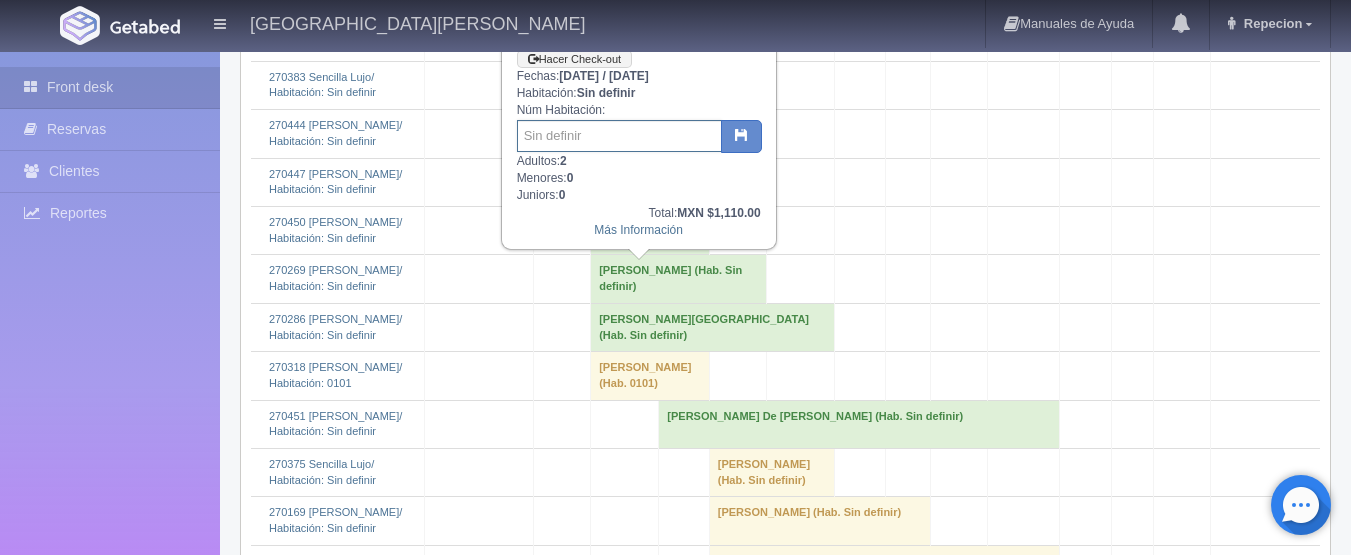 click at bounding box center [619, 136] 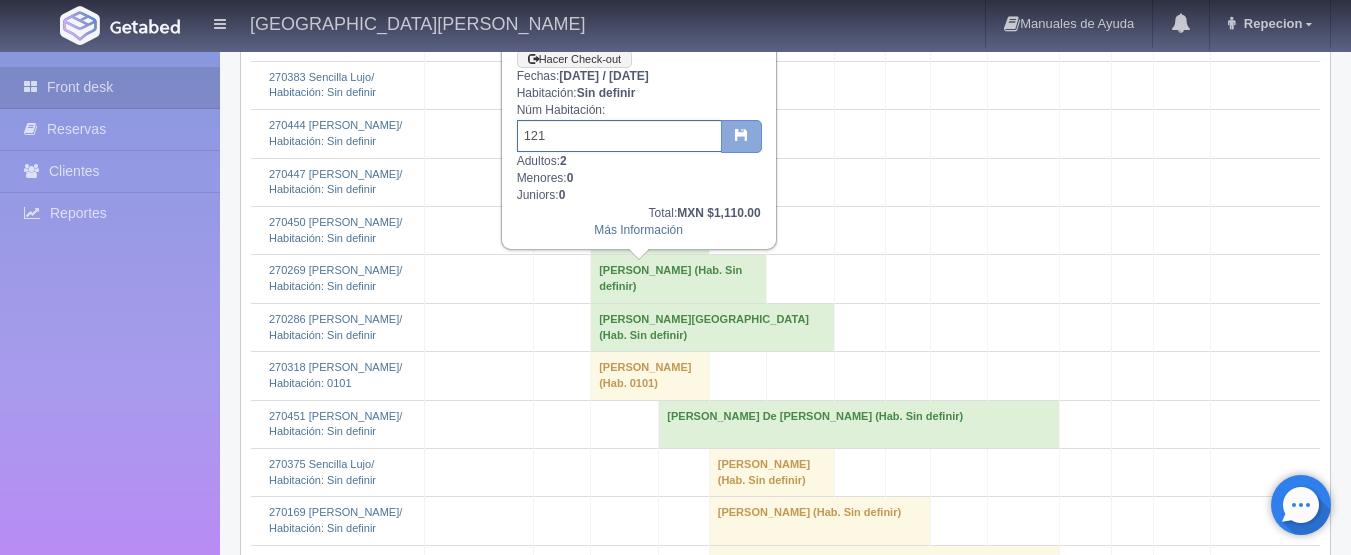 type on "121" 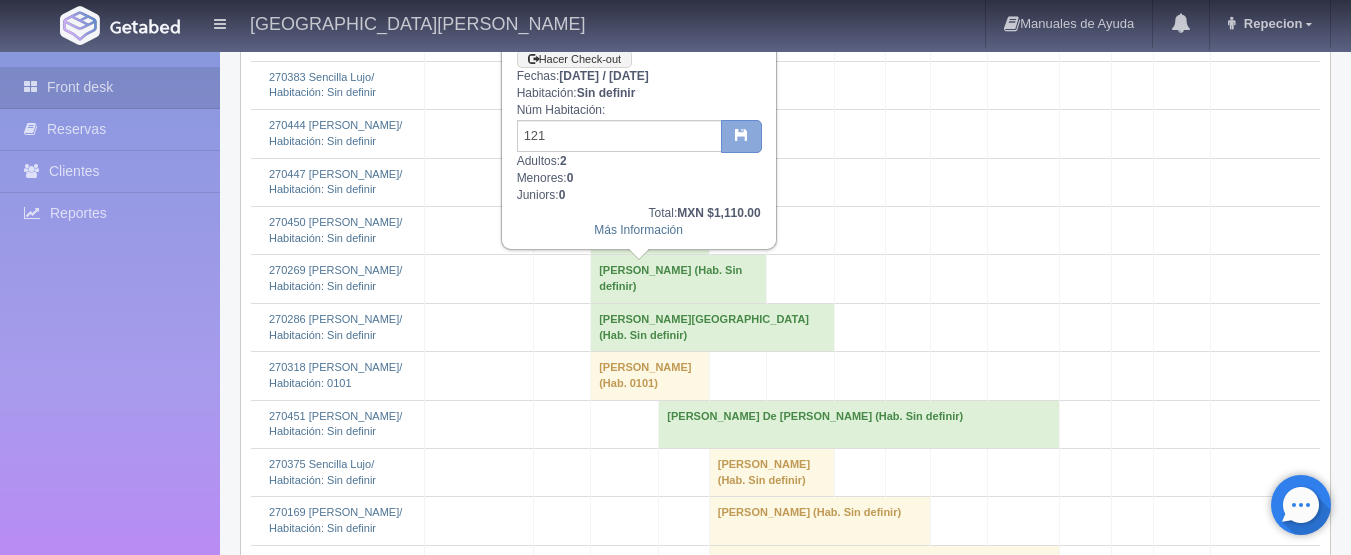 click at bounding box center (741, 137) 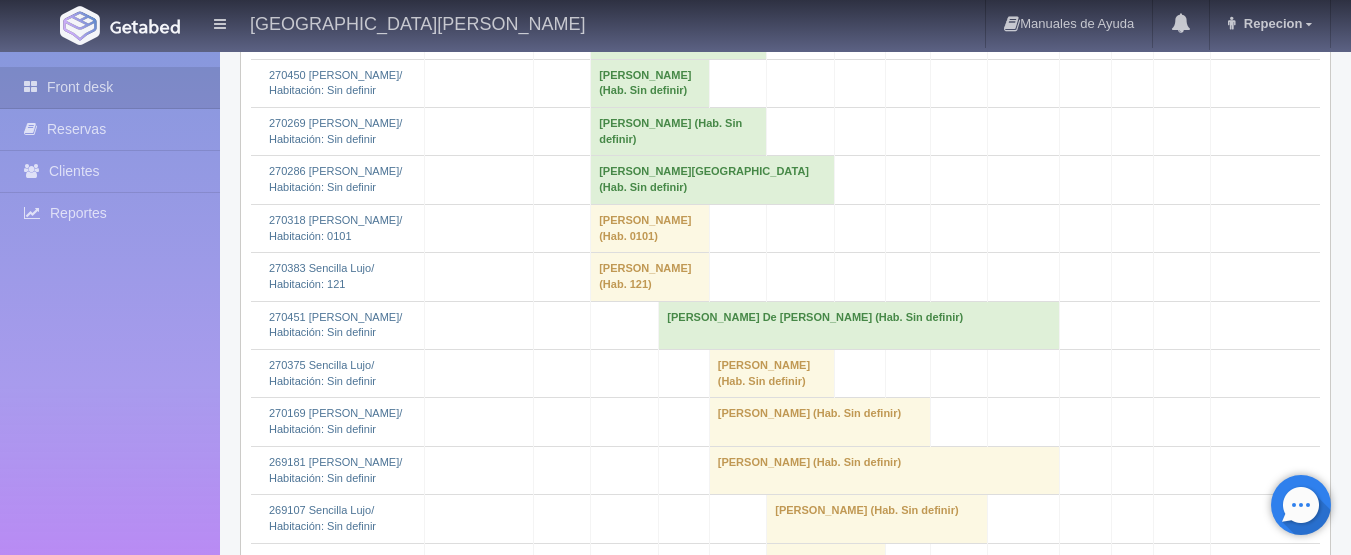 scroll, scrollTop: 3400, scrollLeft: 0, axis: vertical 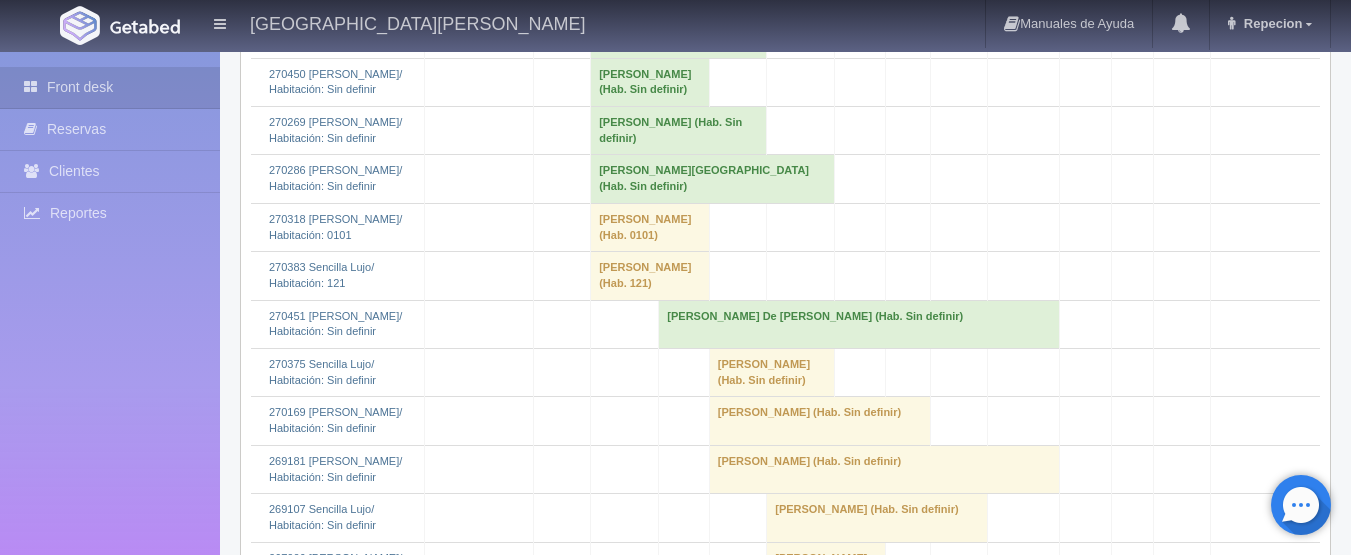 click on "[PERSON_NAME] 												(Hab. Sin definir)" at bounding box center (679, 131) 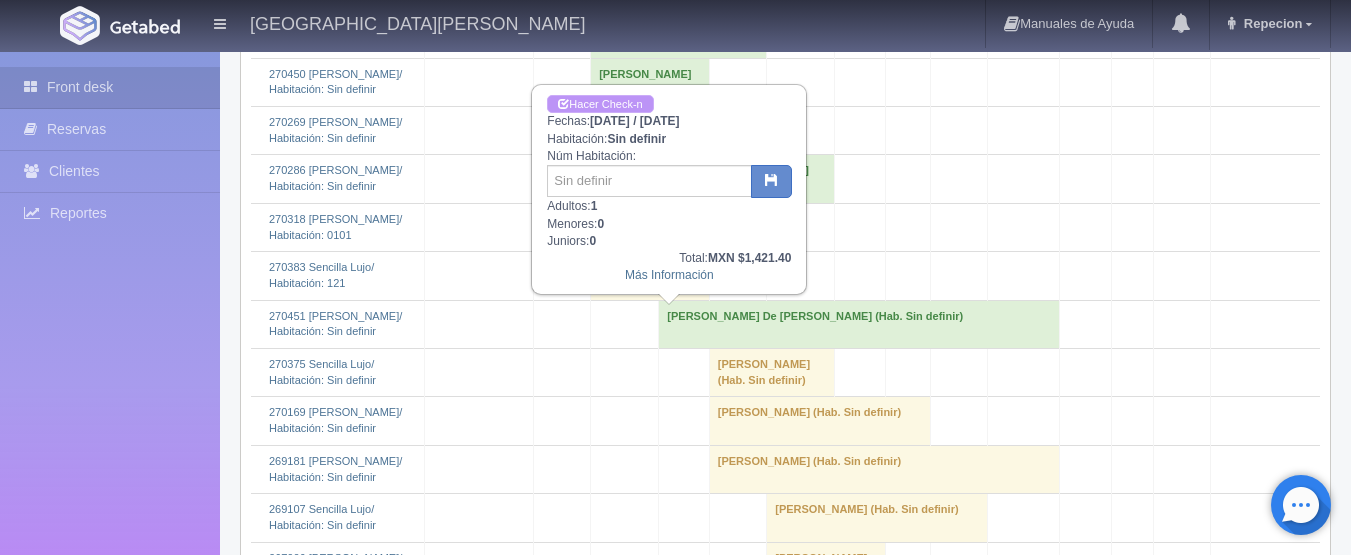 click on "Hacer Check-n" at bounding box center (600, 104) 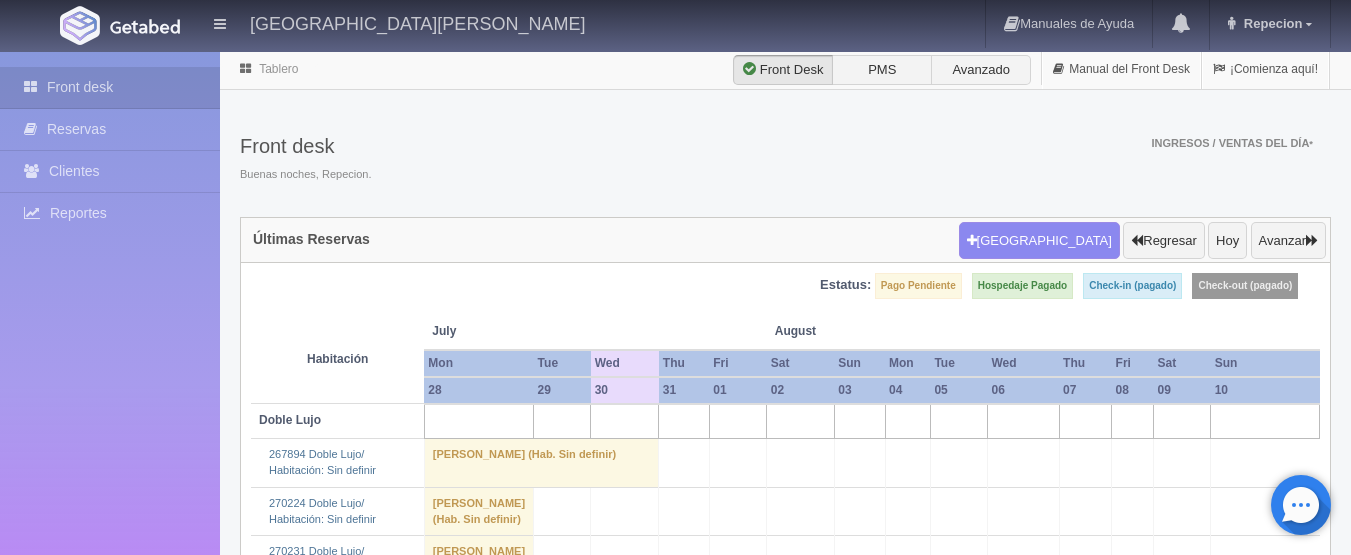 scroll, scrollTop: 3400, scrollLeft: 0, axis: vertical 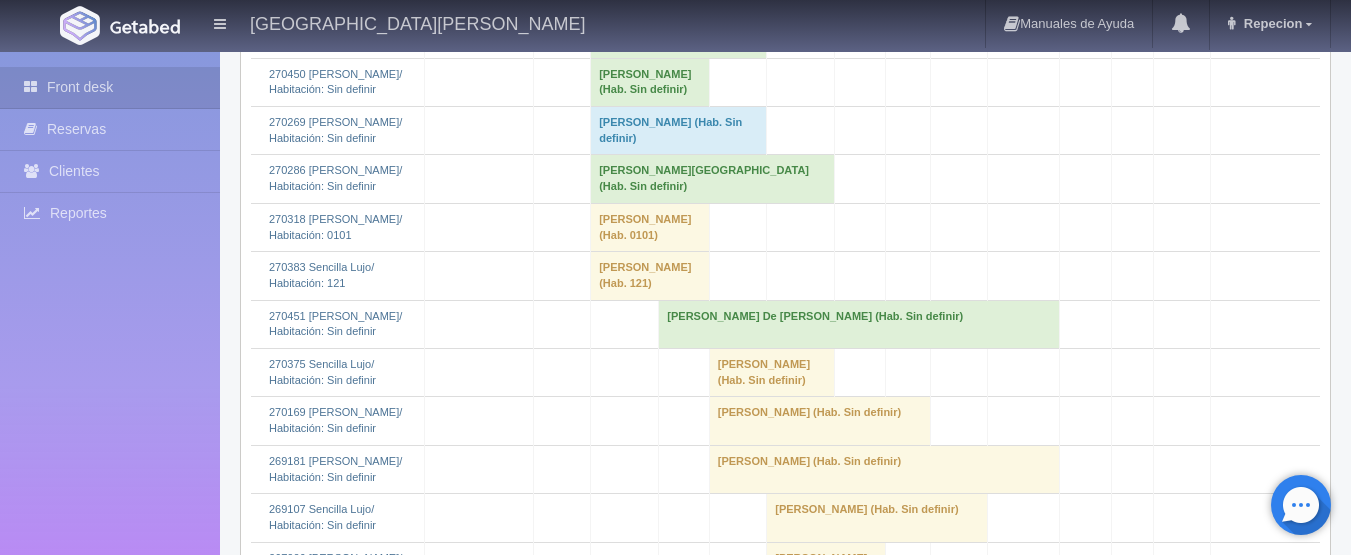 click on "José Daniel Escobar 												(Hab. Sin definir)" at bounding box center [679, 131] 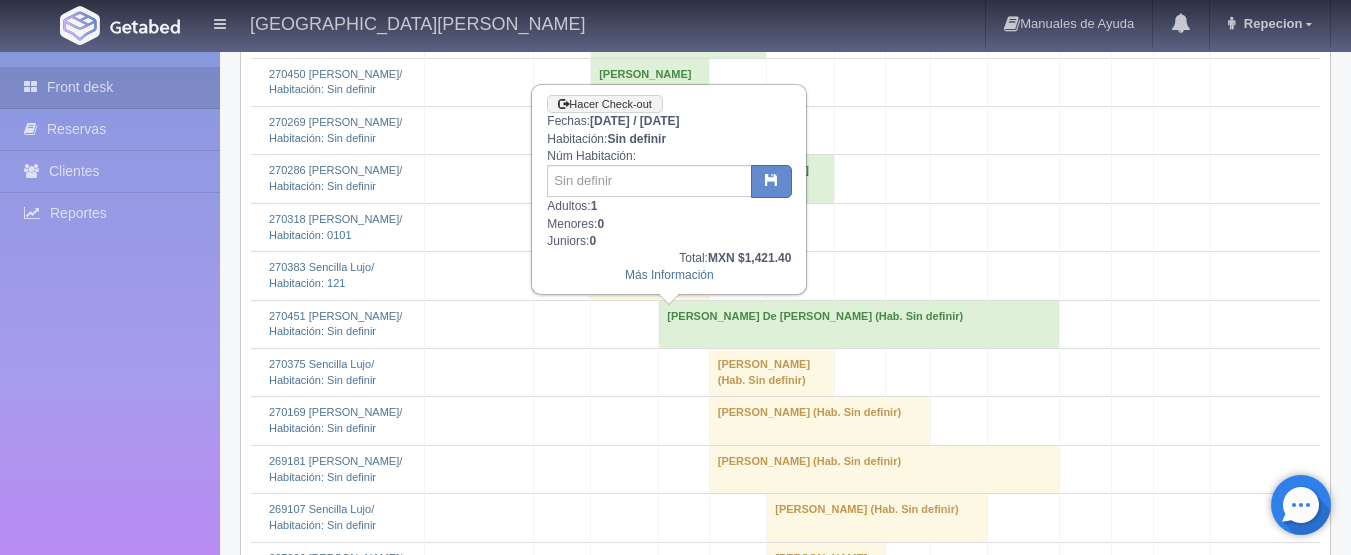 click on "Hacer Check-out
Fechas:  2025-07-30 / 2025-08-01
Habitación:  Sin definir
Núm Habitación:
Adultos:  1
Menores:  0
Juniors:  0
Total:  MXN $1,421.40
Más Información" at bounding box center (669, 189) 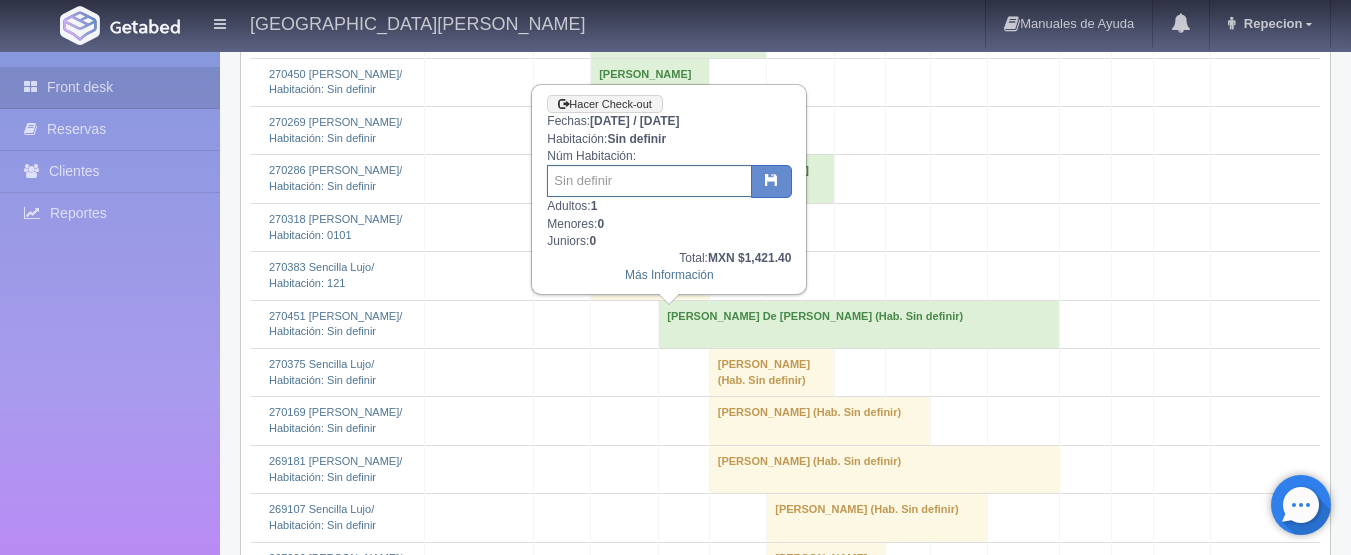 click at bounding box center [649, 181] 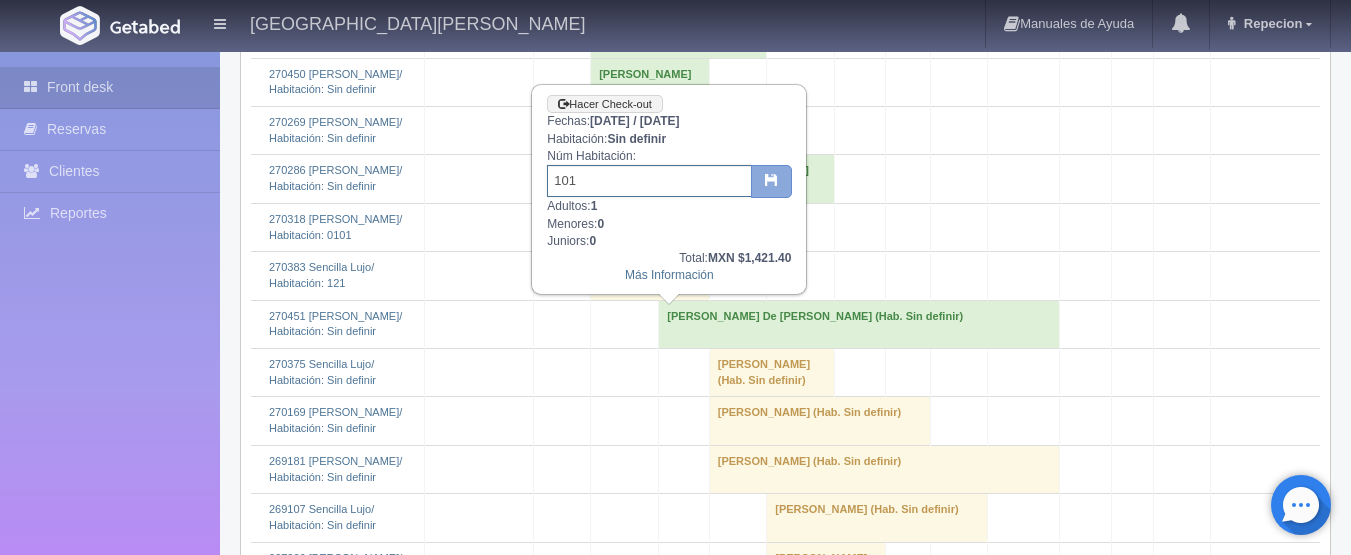 type on "101" 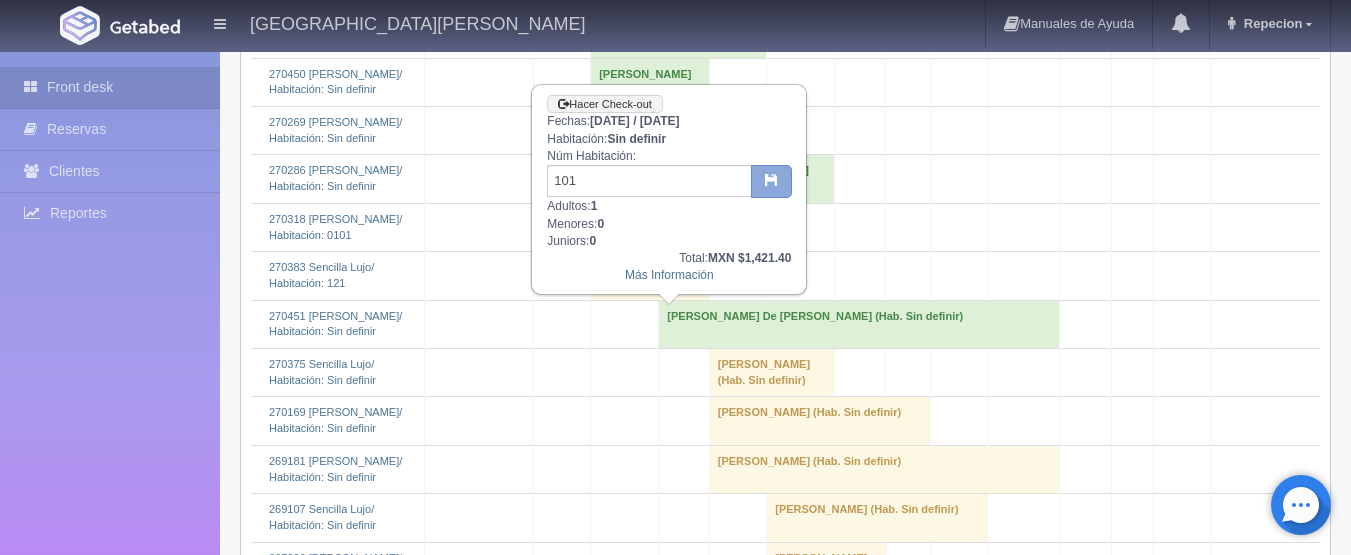 click at bounding box center [771, 182] 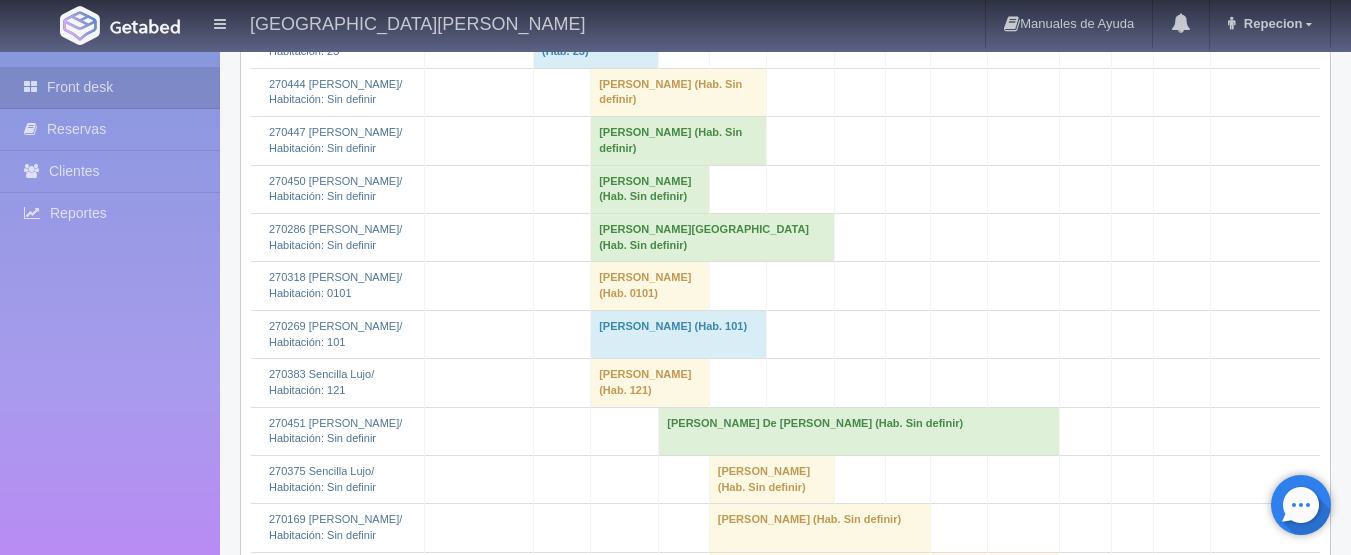 scroll, scrollTop: 3300, scrollLeft: 0, axis: vertical 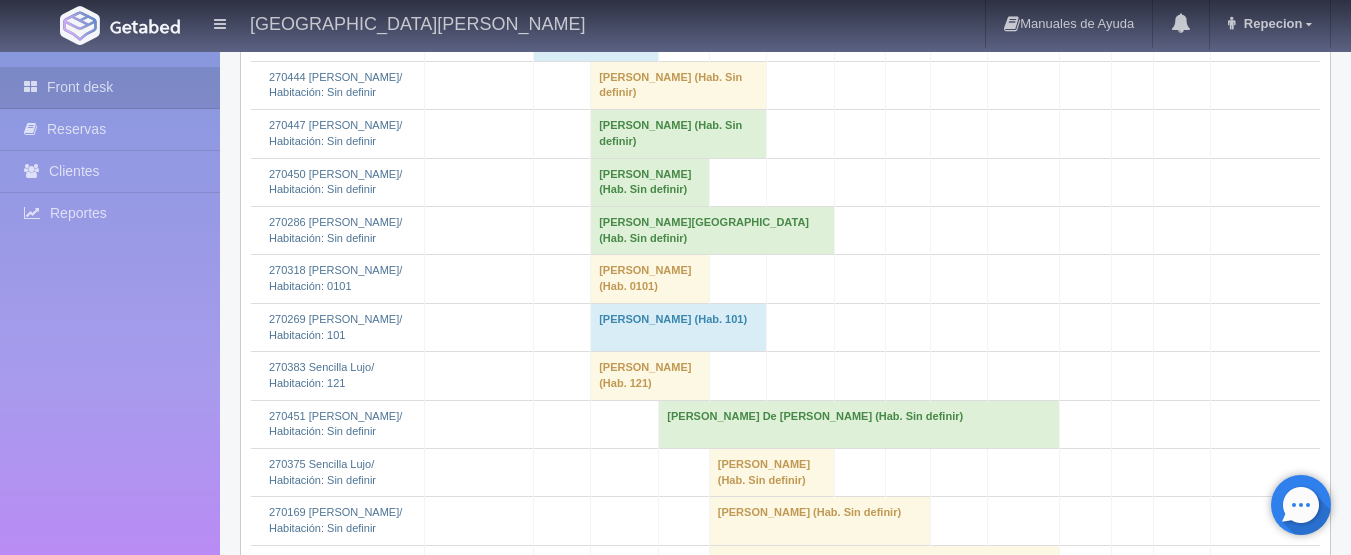 click on "EMMA ISELA  VILLA LEYVA 												(Hab. Sin definir)" at bounding box center [713, 231] 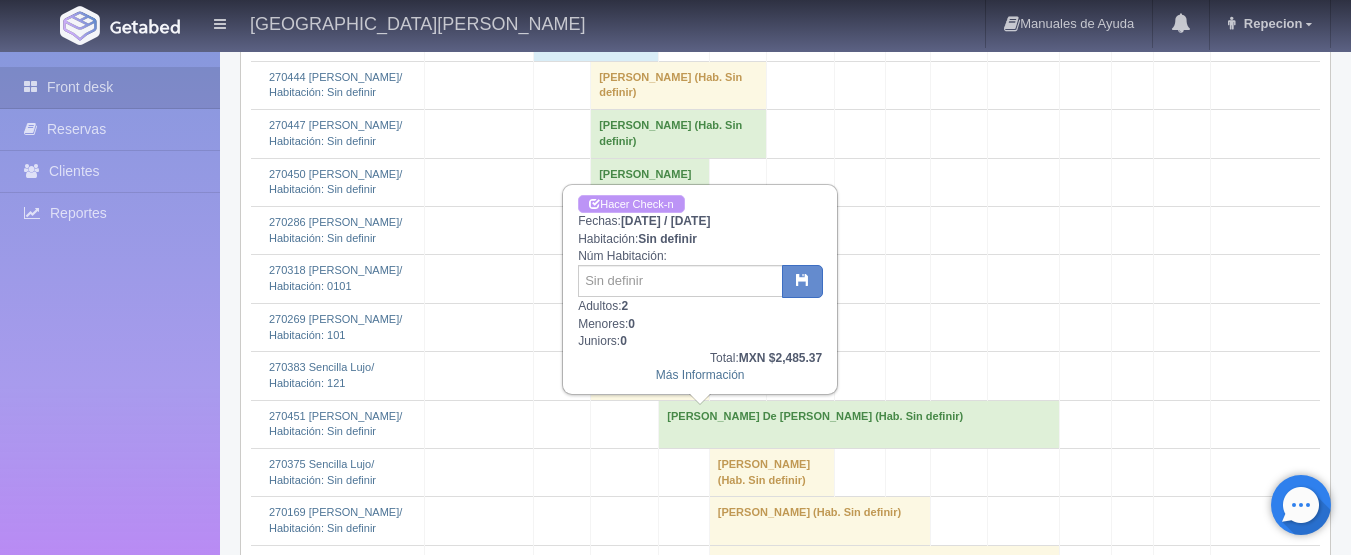 click on "Hacer Check-n" at bounding box center [631, 204] 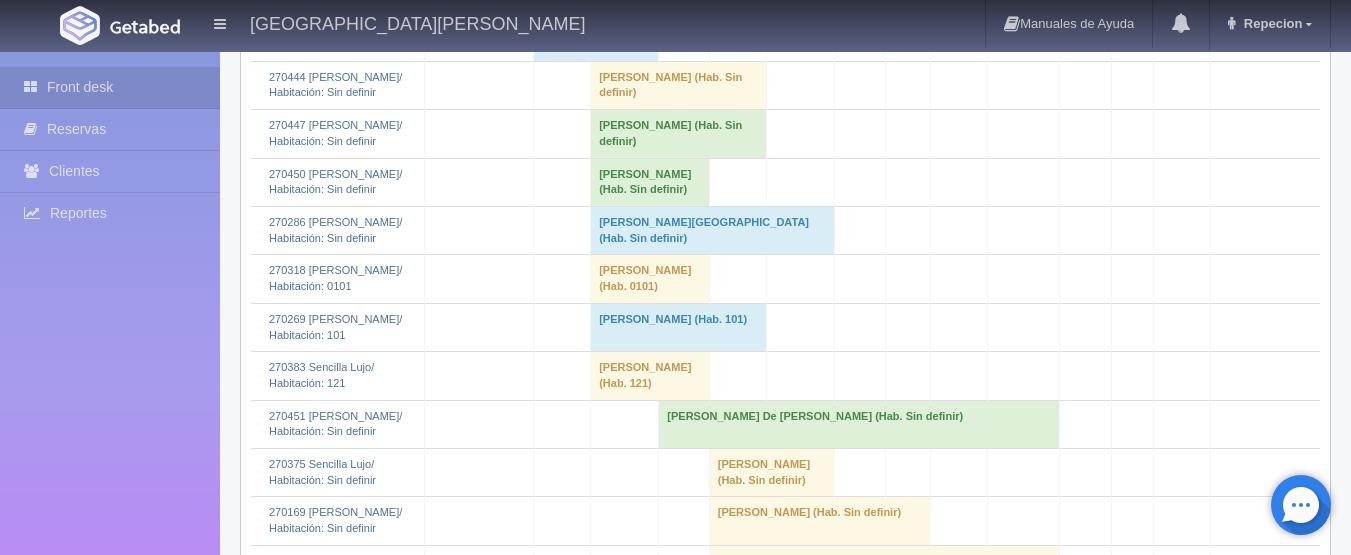scroll, scrollTop: 3300, scrollLeft: 0, axis: vertical 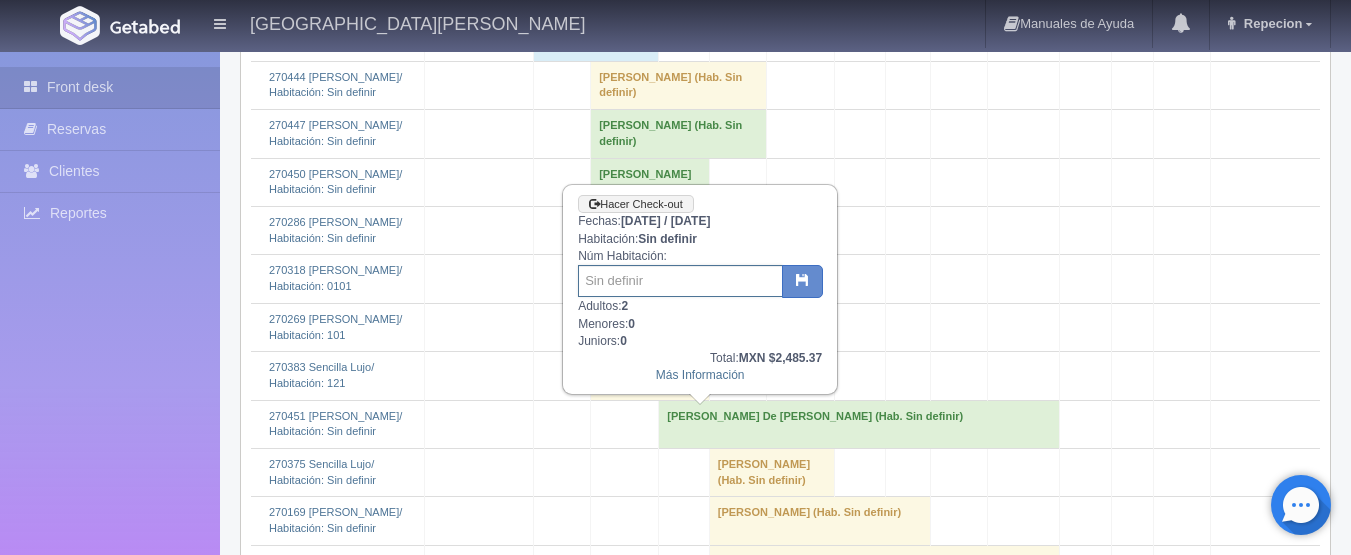 click at bounding box center [680, 281] 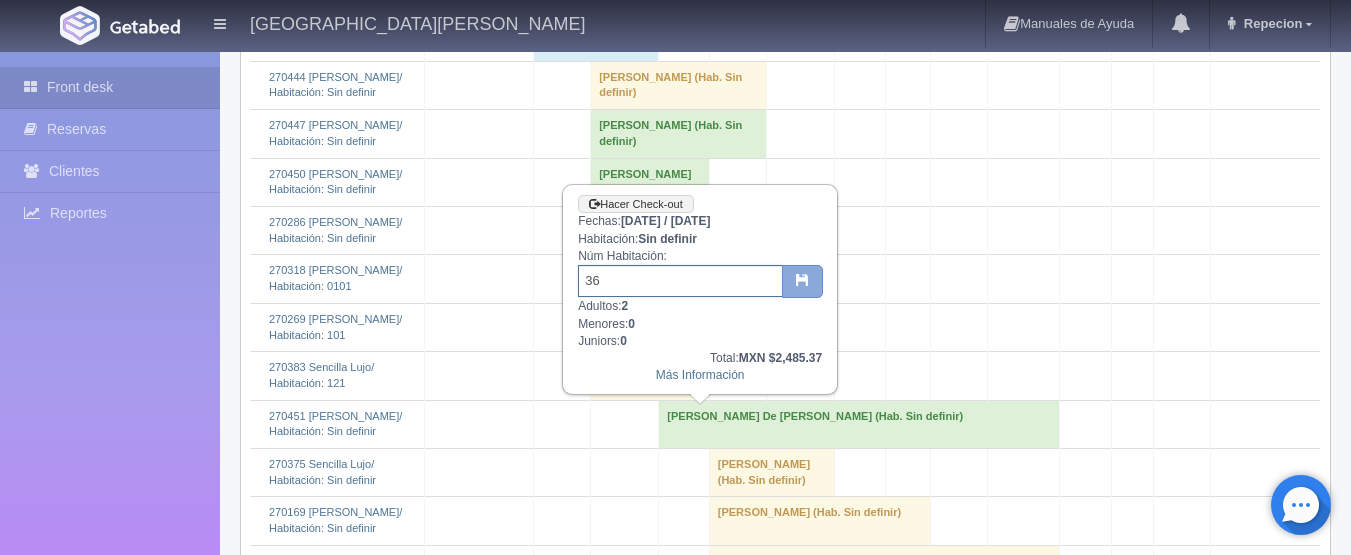 type on "36" 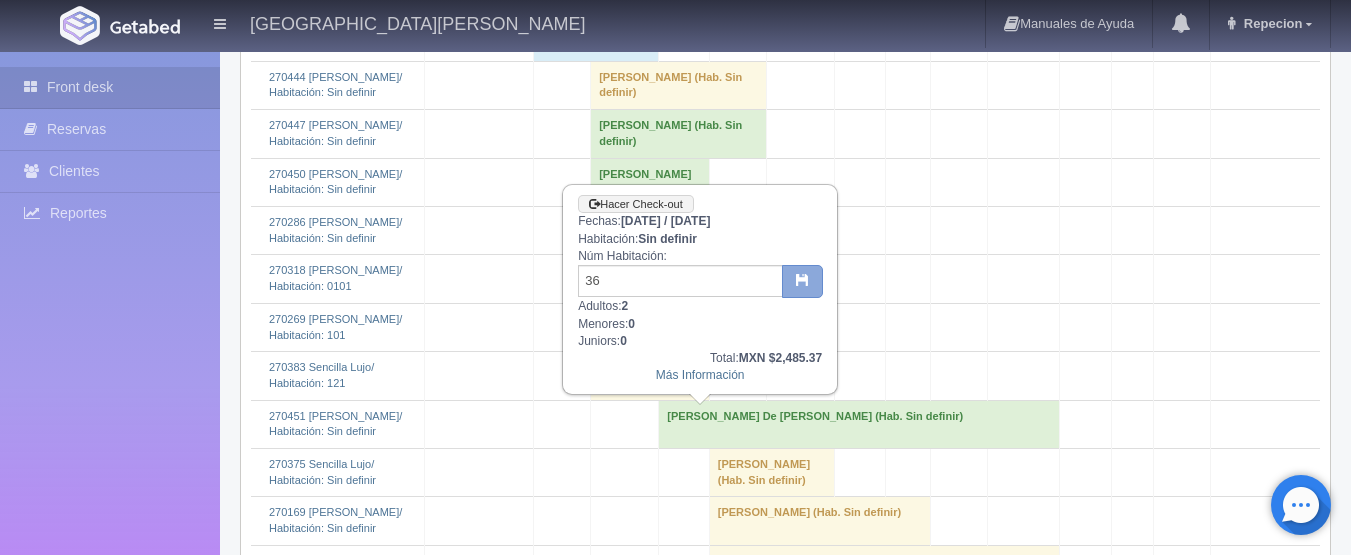 click at bounding box center (802, 279) 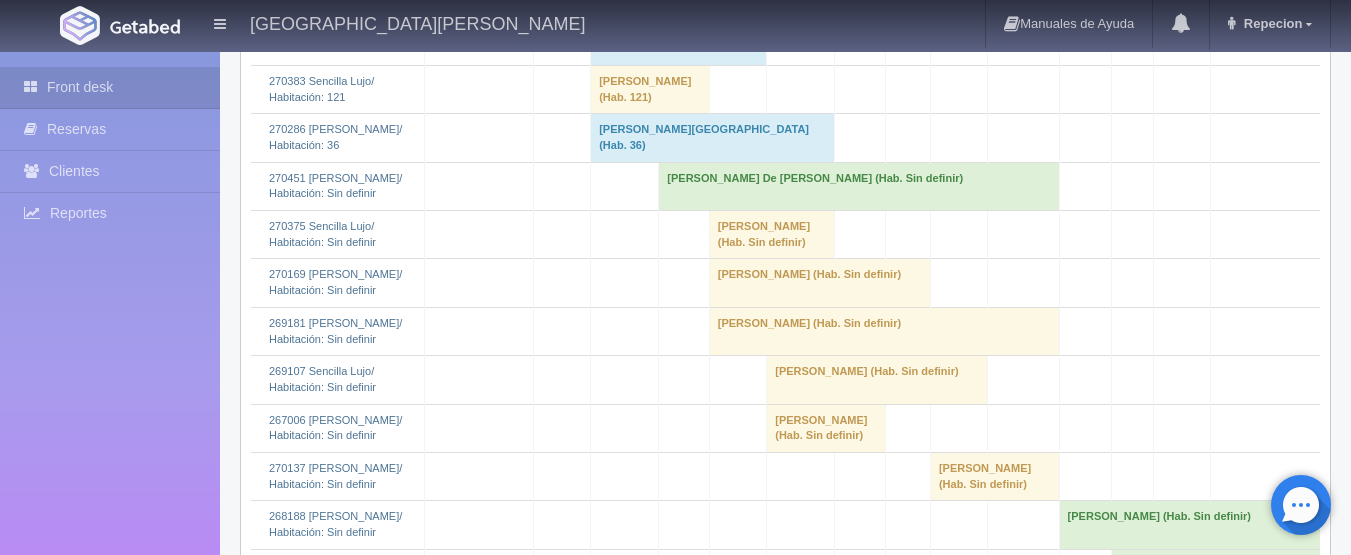 scroll, scrollTop: 3500, scrollLeft: 0, axis: vertical 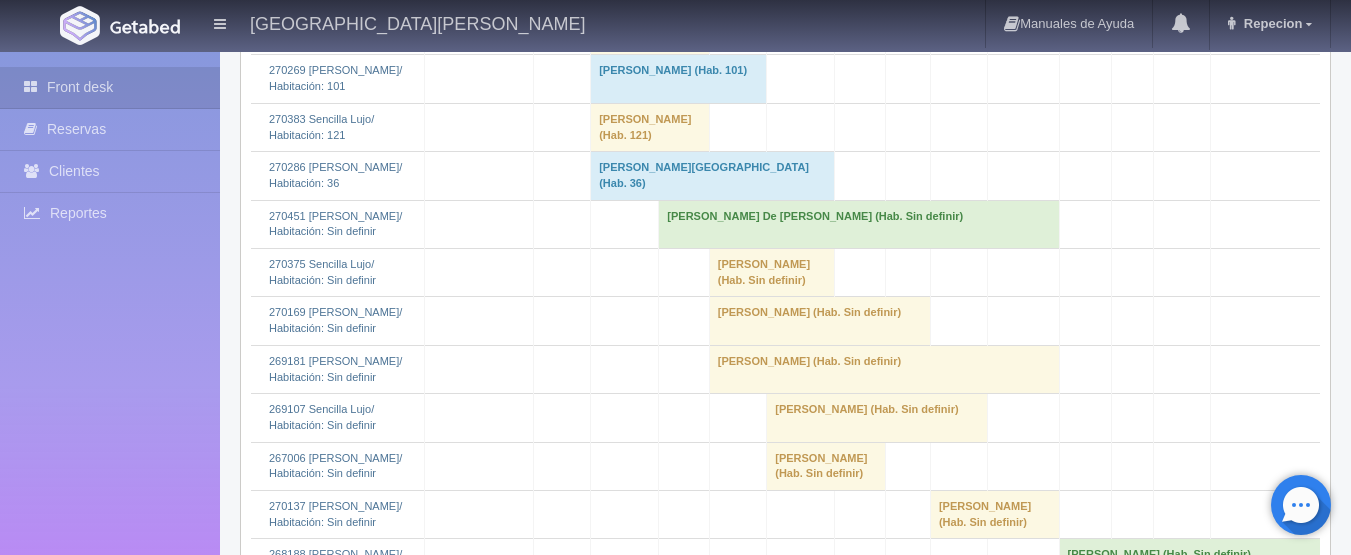click on "[PERSON_NAME][GEOGRAPHIC_DATA] 												(Hab. 36)" at bounding box center (713, 176) 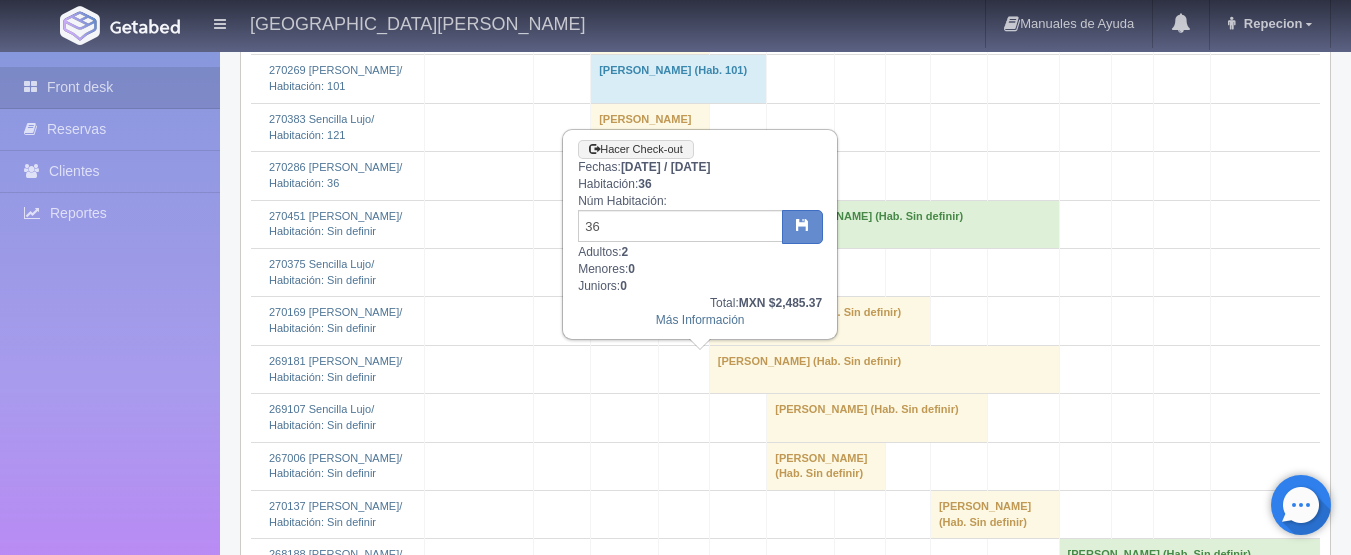 click on "[PERSON_NAME][GEOGRAPHIC_DATA] 												(Hab. 36)" at bounding box center (713, 176) 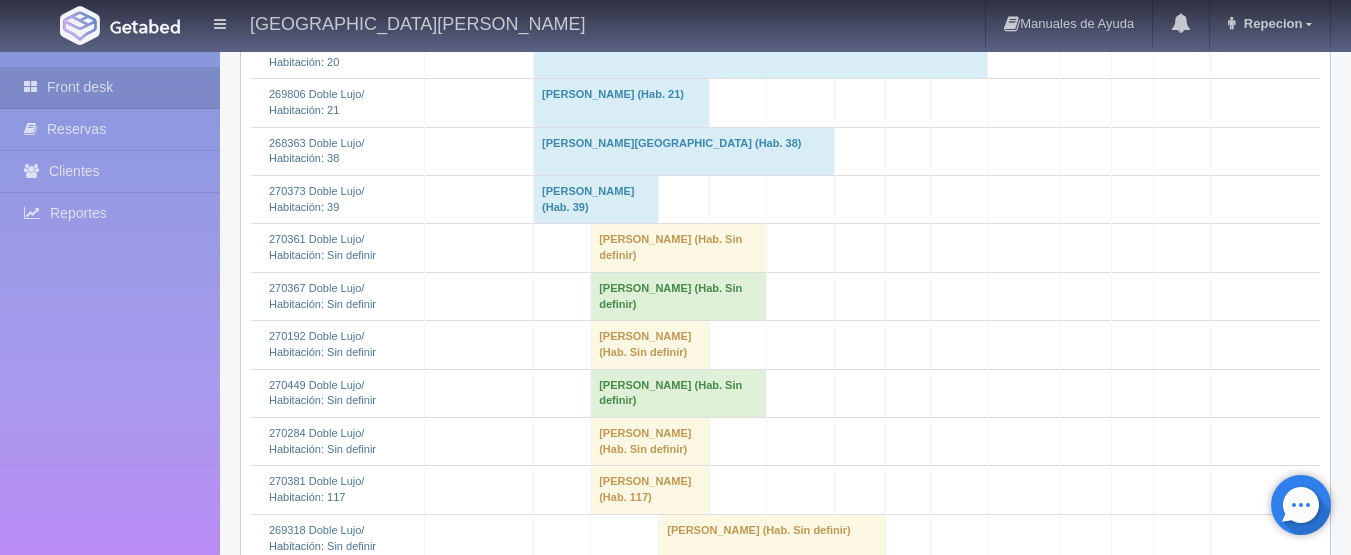scroll, scrollTop: 924, scrollLeft: 0, axis: vertical 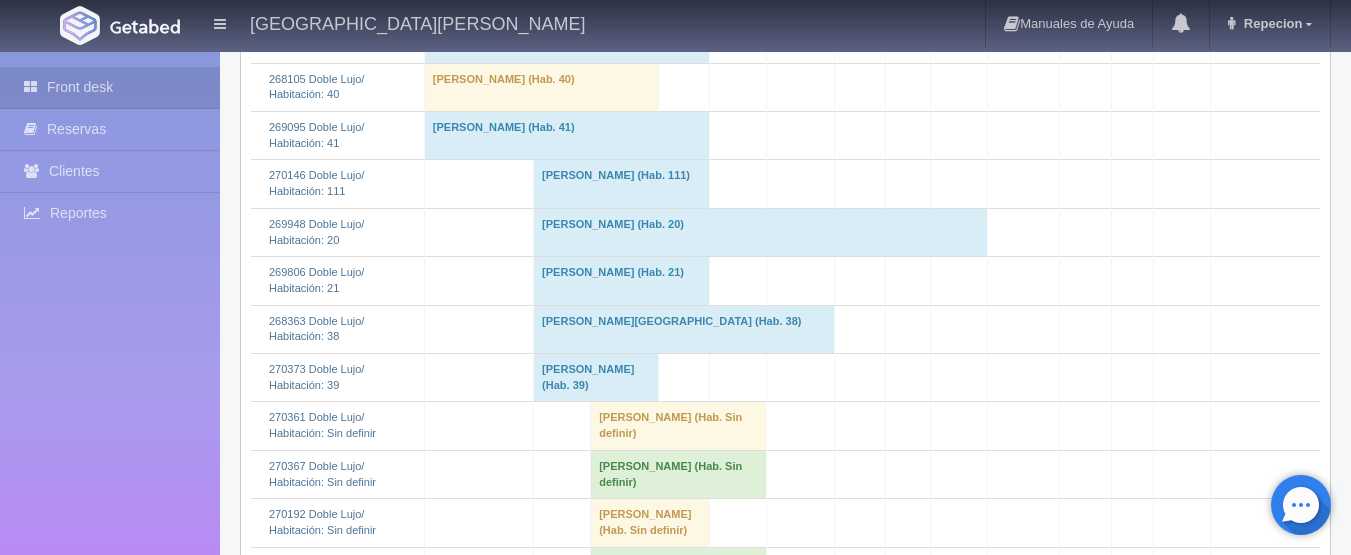 click on "[PERSON_NAME][GEOGRAPHIC_DATA] 												(Hab. 38)" at bounding box center (684, 329) 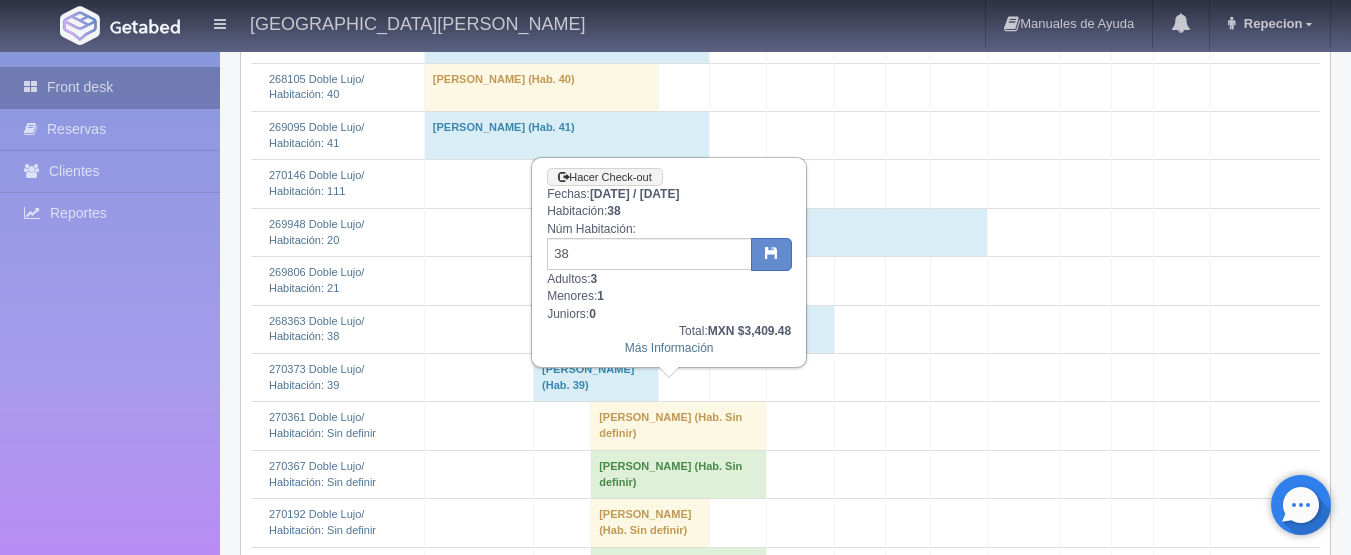 click on "Front desk" at bounding box center (110, 87) 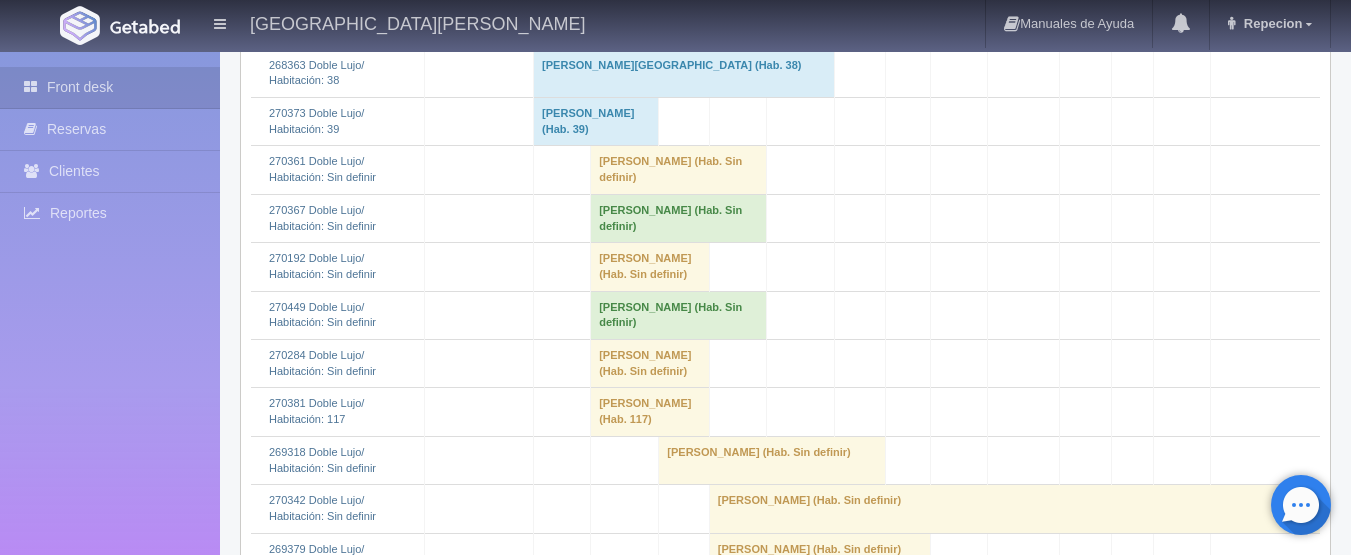 scroll, scrollTop: 1200, scrollLeft: 0, axis: vertical 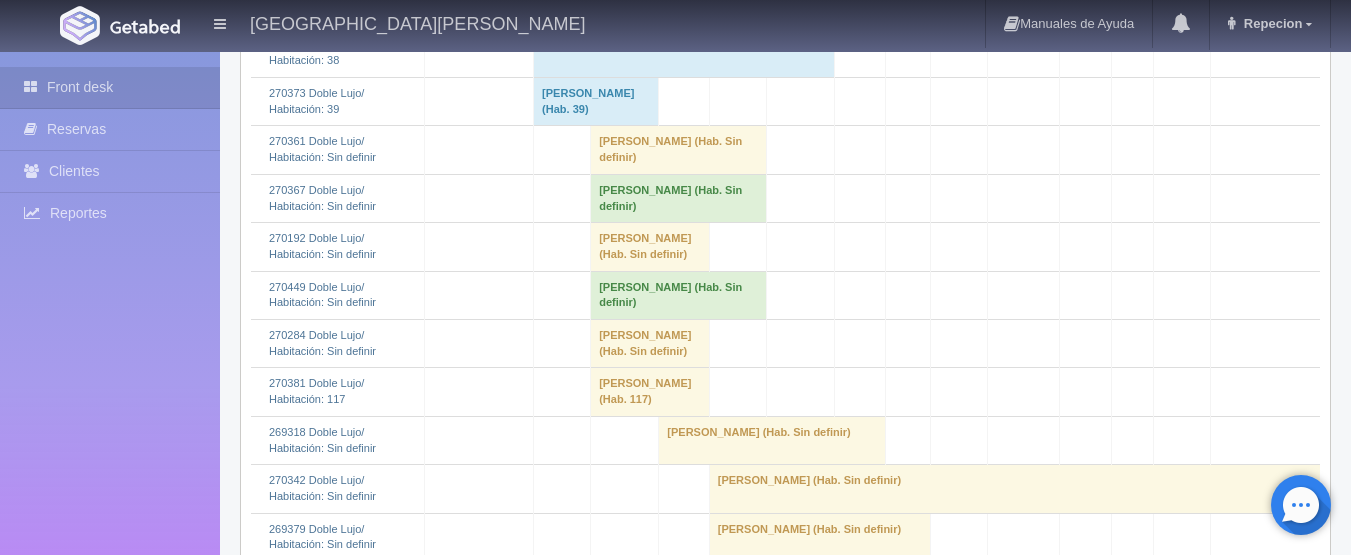 click on "Manuel guillermo Velarde rubio 												(Hab. Sin definir)" at bounding box center [679, 295] 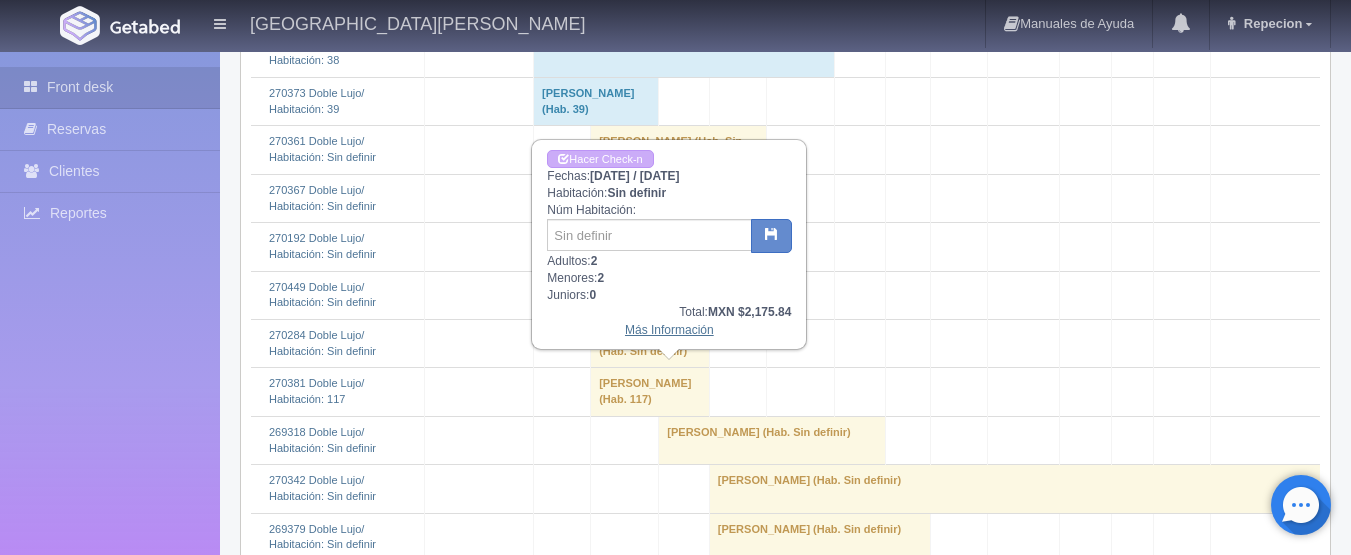 click on "Más Información" at bounding box center [669, 330] 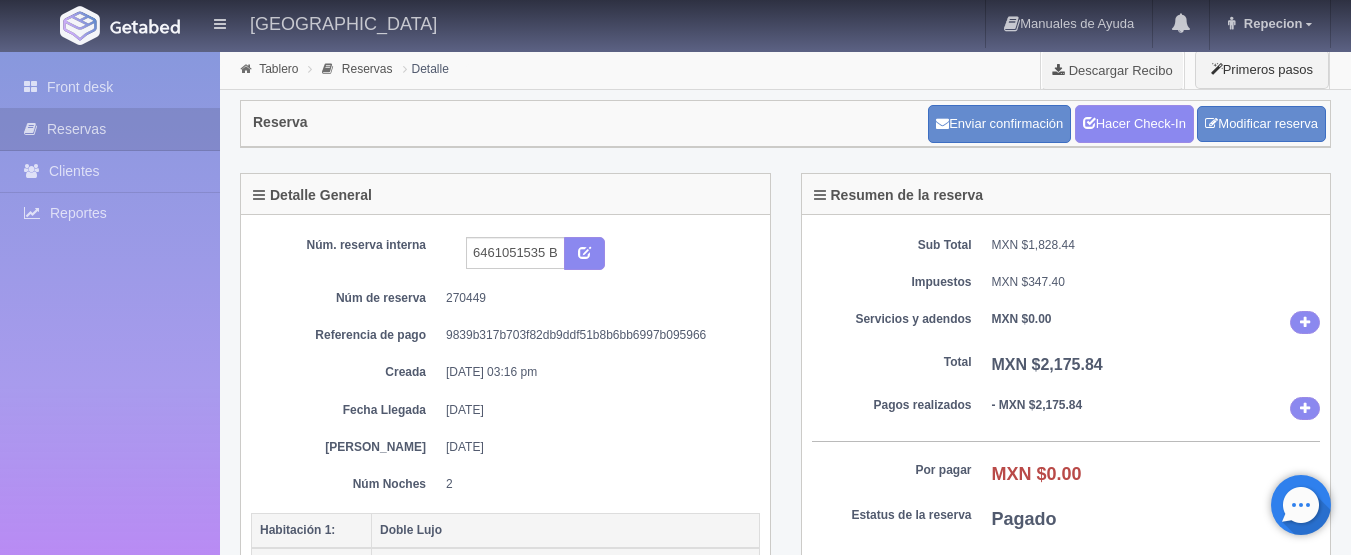 scroll, scrollTop: 0, scrollLeft: 0, axis: both 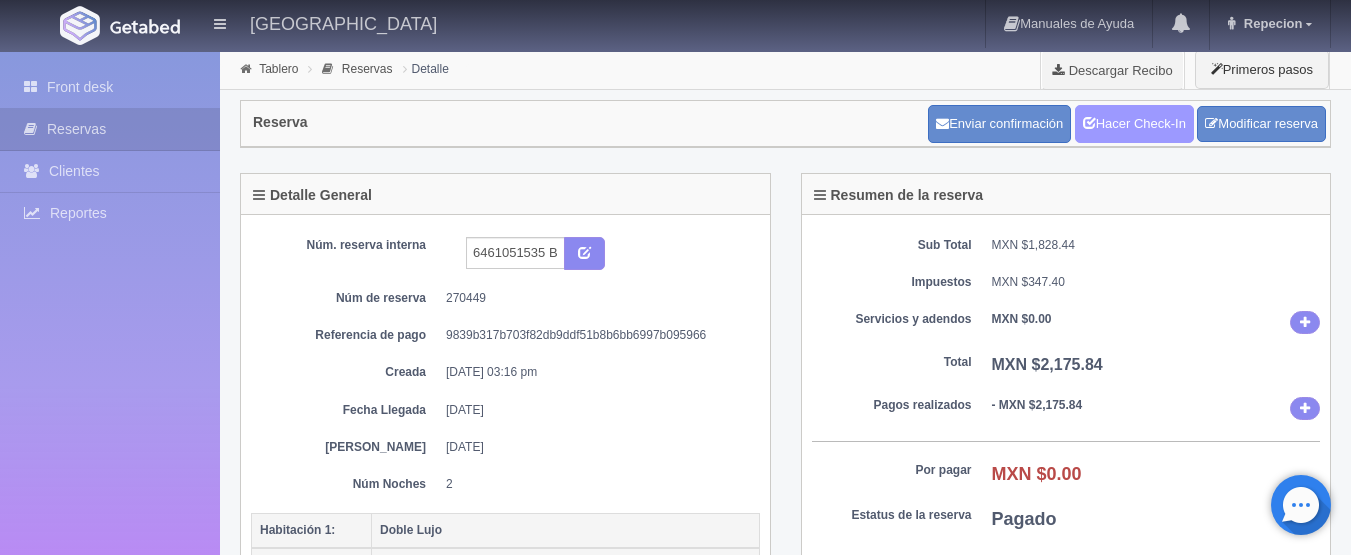 click on "Hacer Check-In" at bounding box center (1134, 124) 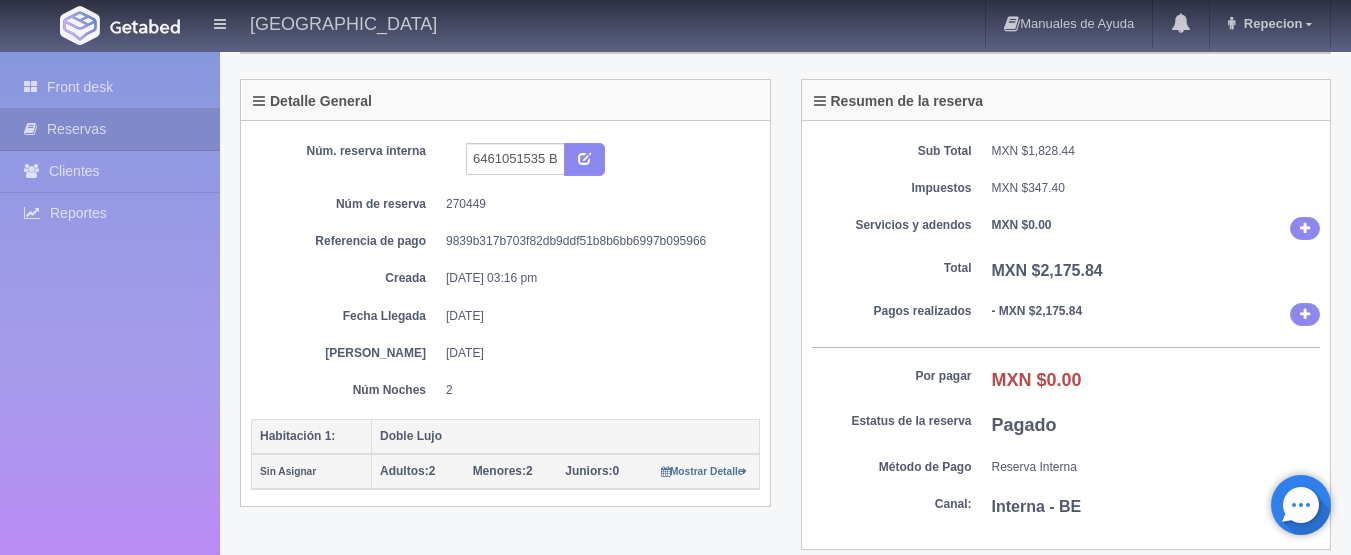 scroll, scrollTop: 0, scrollLeft: 0, axis: both 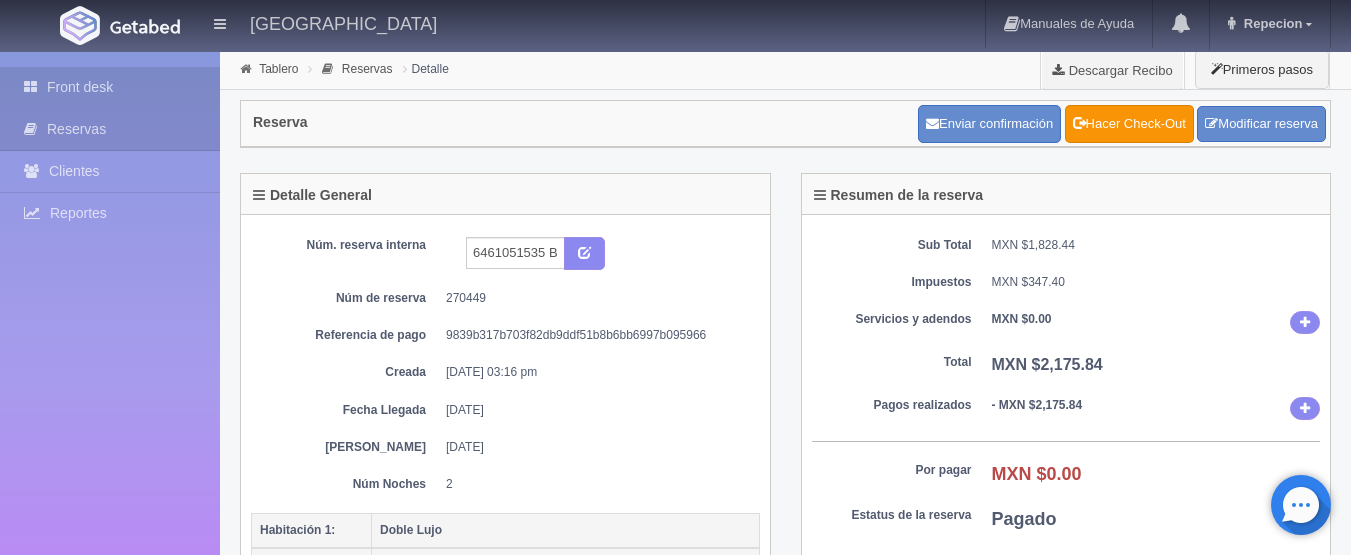 click on "Front desk" at bounding box center [110, 87] 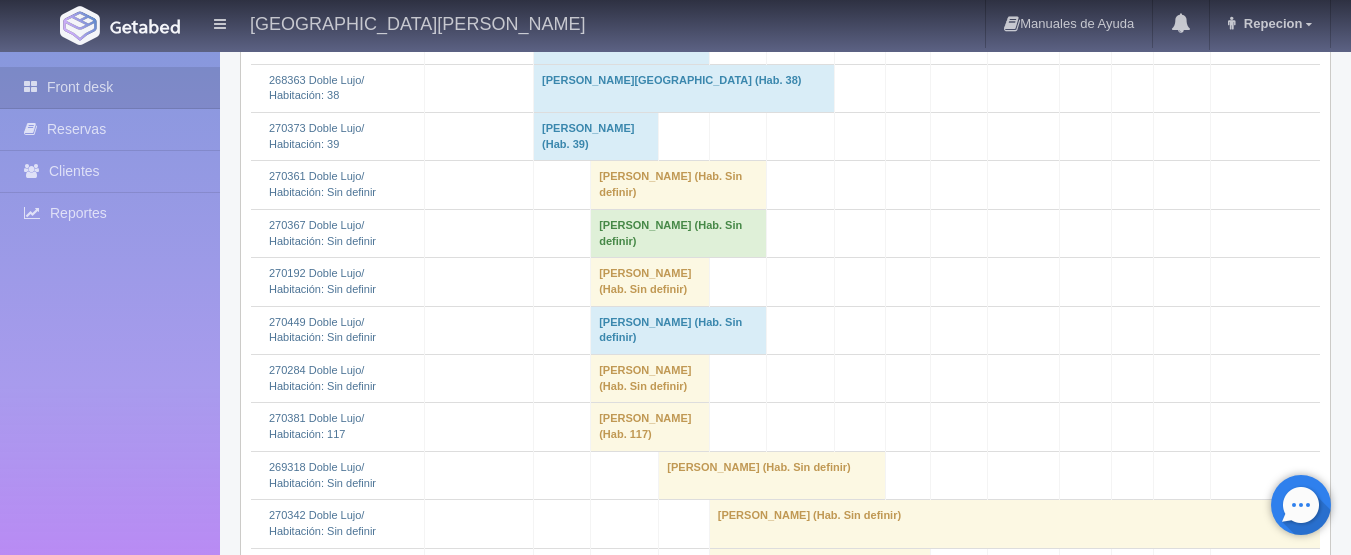 scroll, scrollTop: 1200, scrollLeft: 0, axis: vertical 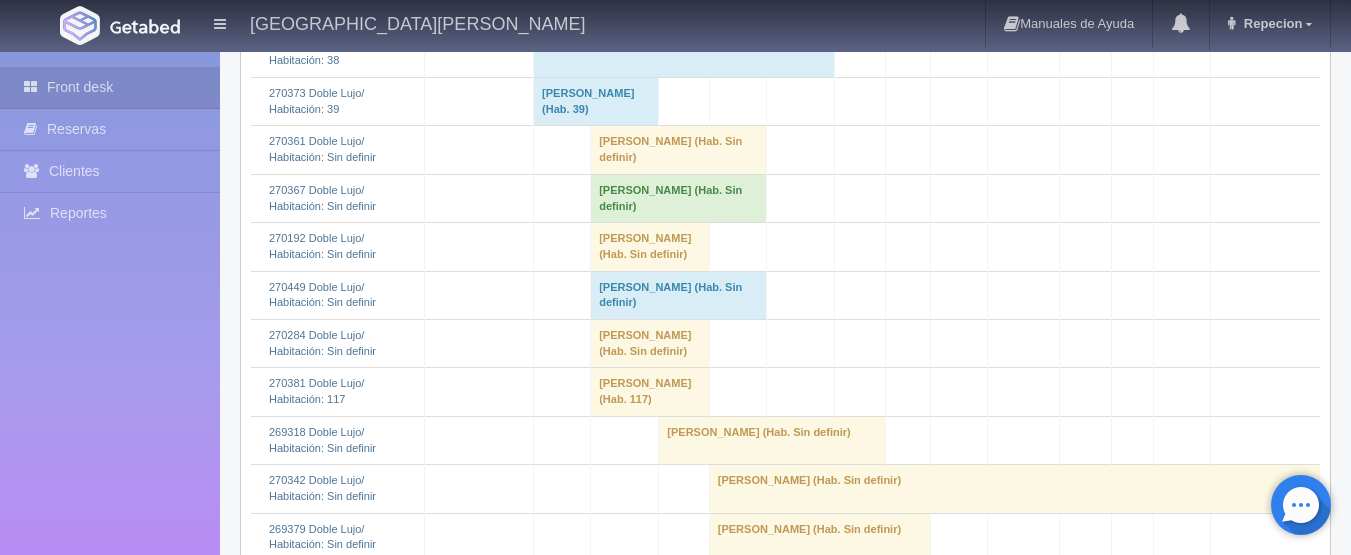 click on "Manuel guillermo Velarde rubio 												(Hab. Sin definir)" at bounding box center [679, 295] 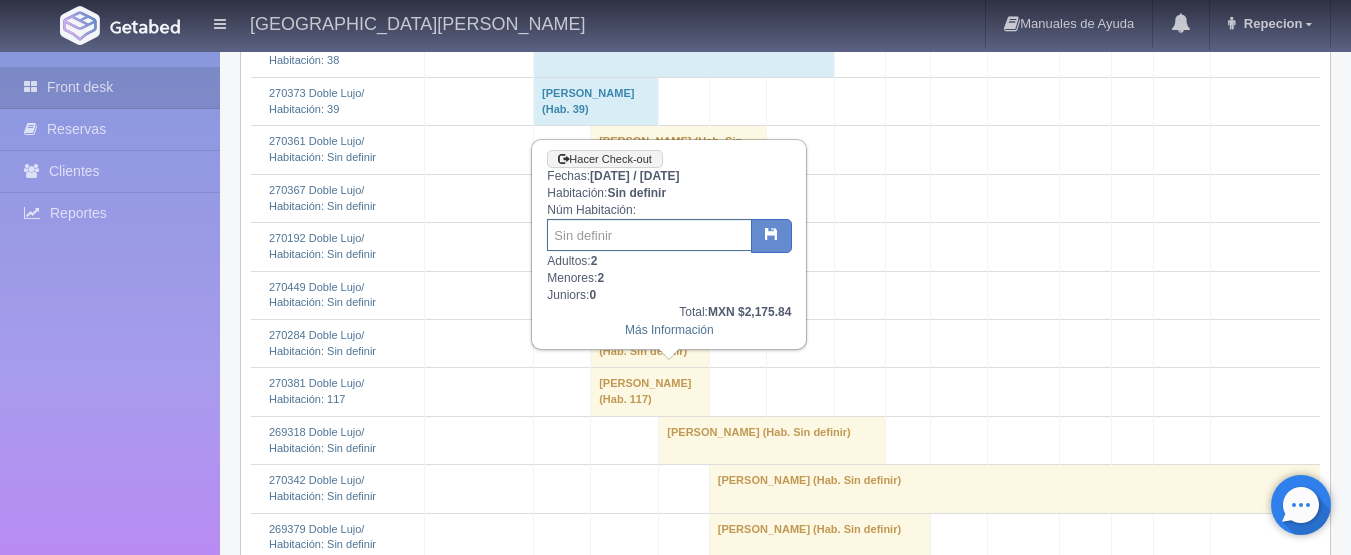 click at bounding box center [649, 235] 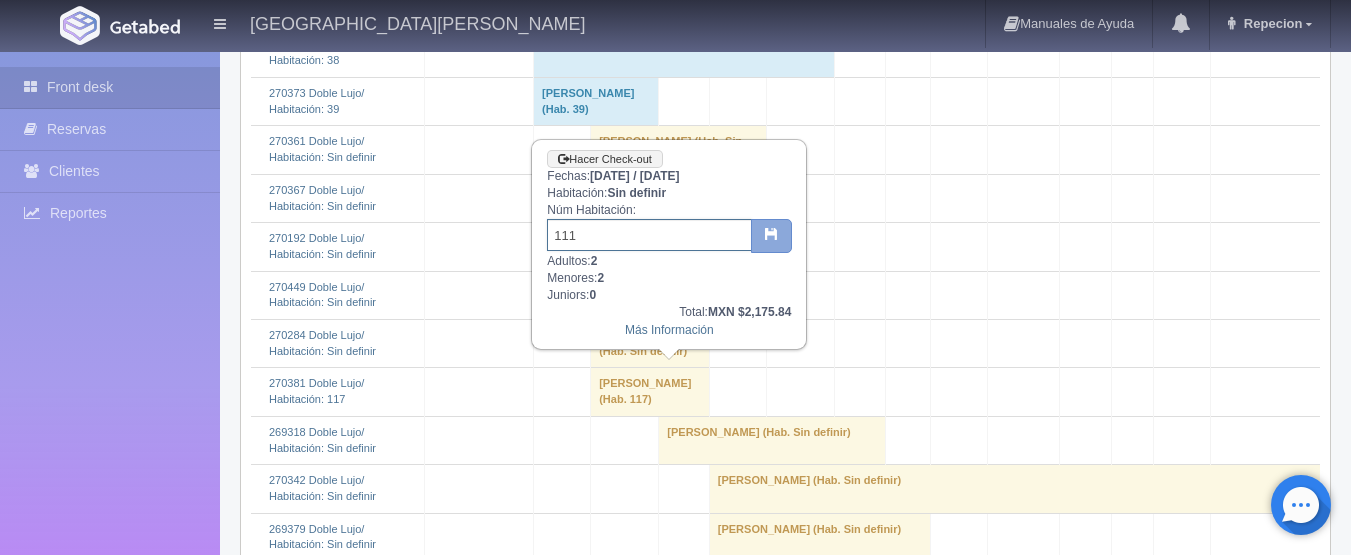 type on "111" 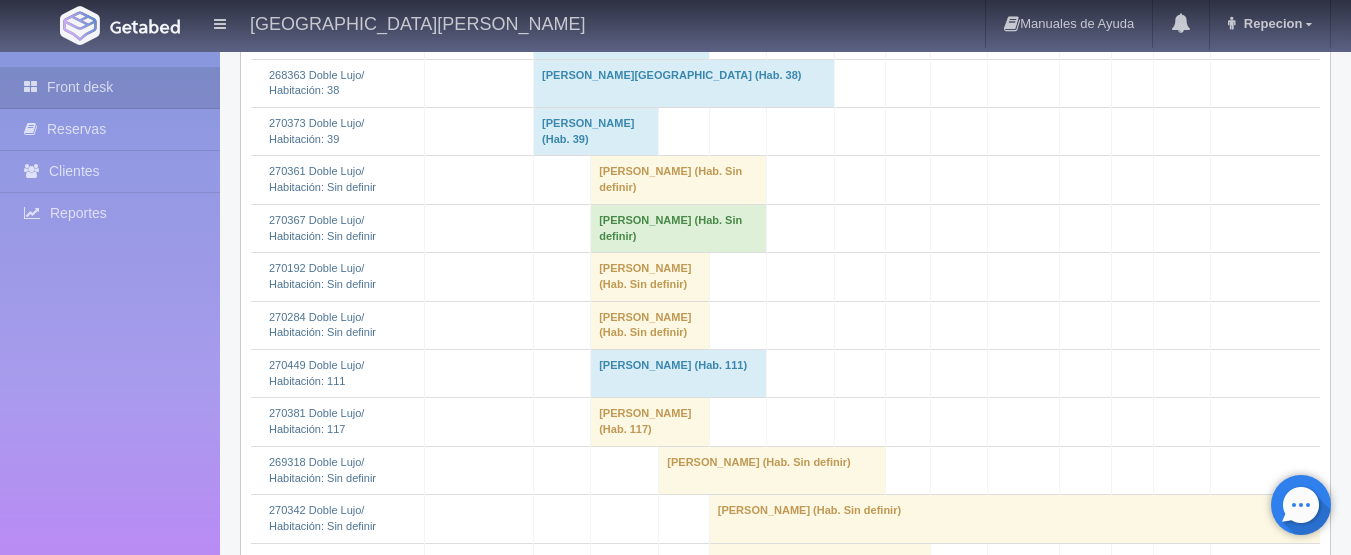 scroll, scrollTop: 1200, scrollLeft: 0, axis: vertical 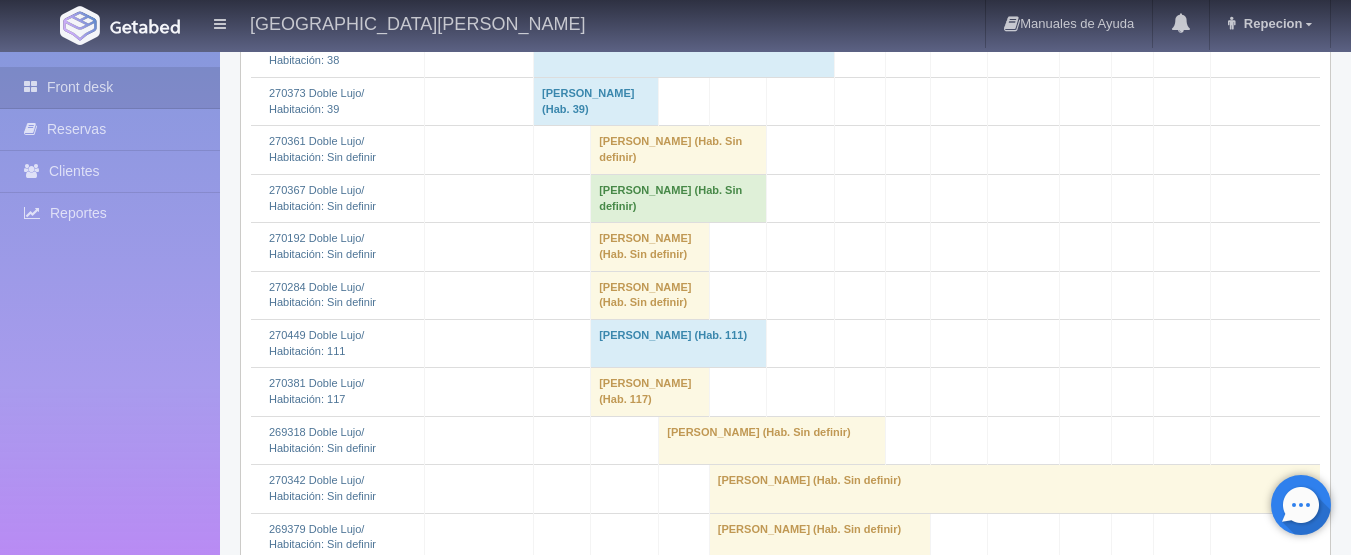 click on "Manuel guillermo Velarde rubio 												(Hab. 111)" at bounding box center (679, 344) 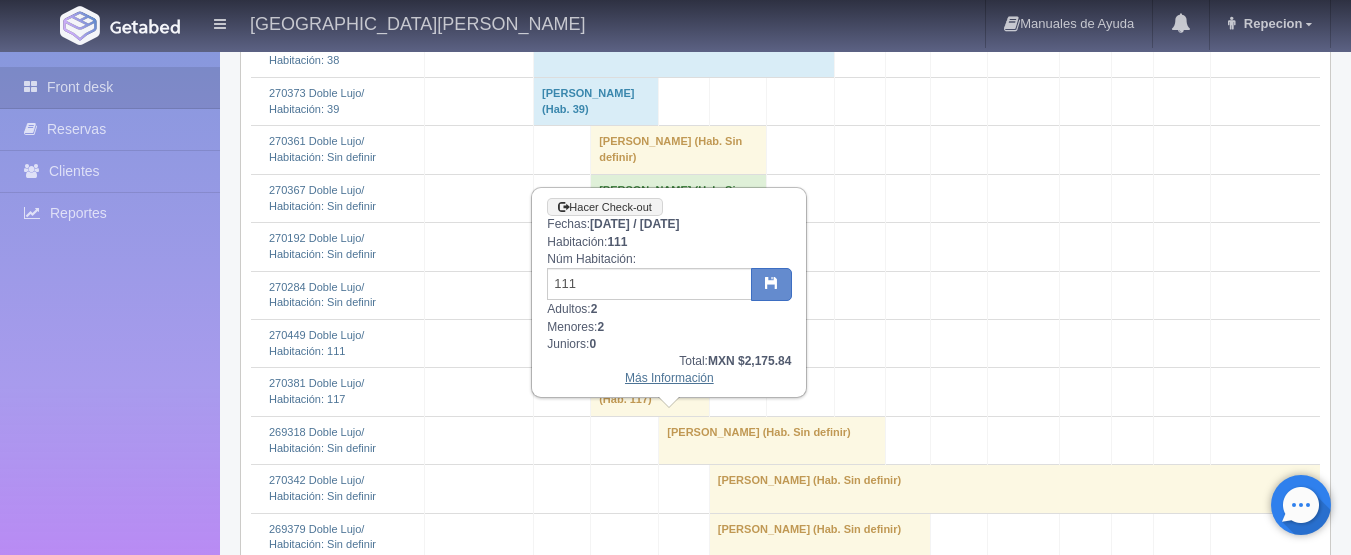 click on "Más Información" at bounding box center (669, 378) 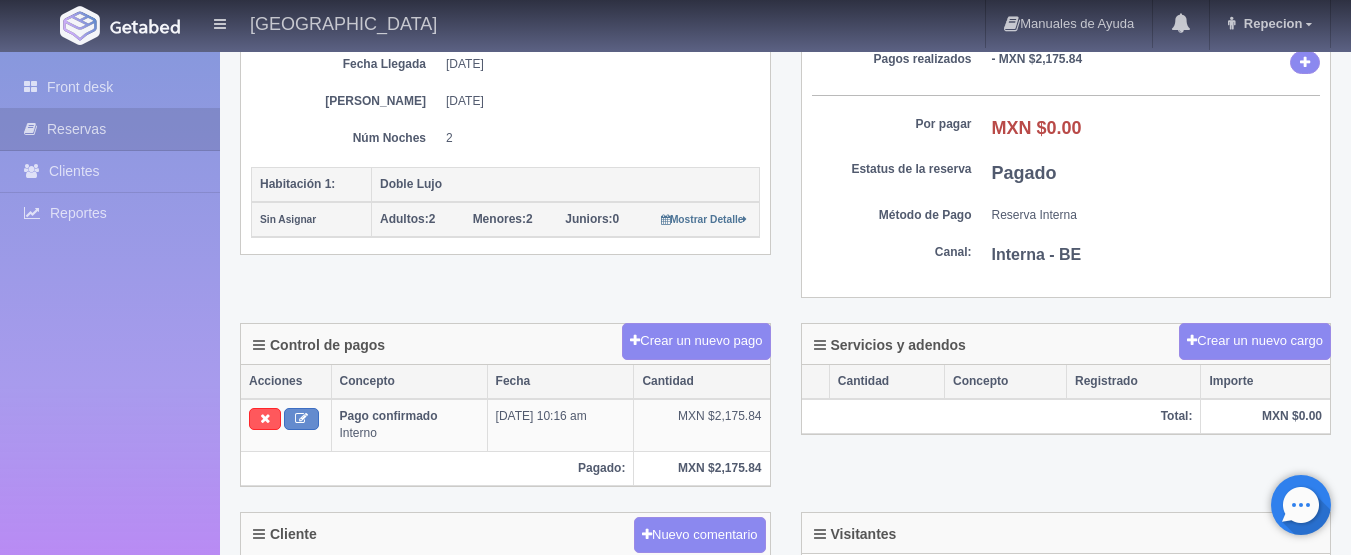 scroll, scrollTop: 300, scrollLeft: 0, axis: vertical 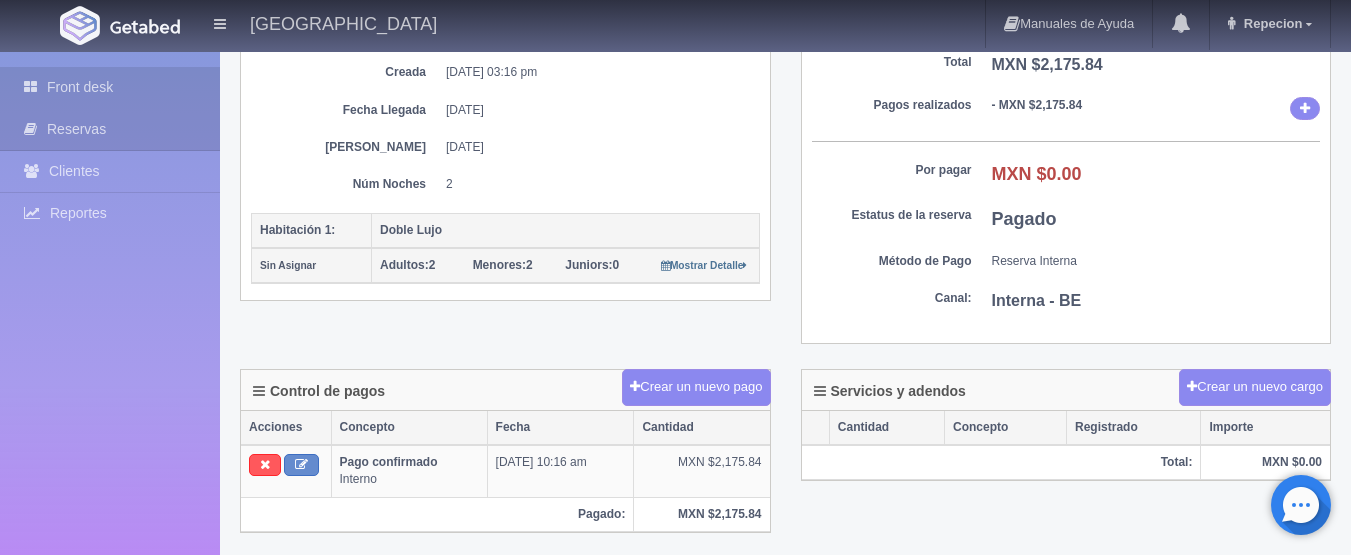 click on "Front desk" at bounding box center (110, 87) 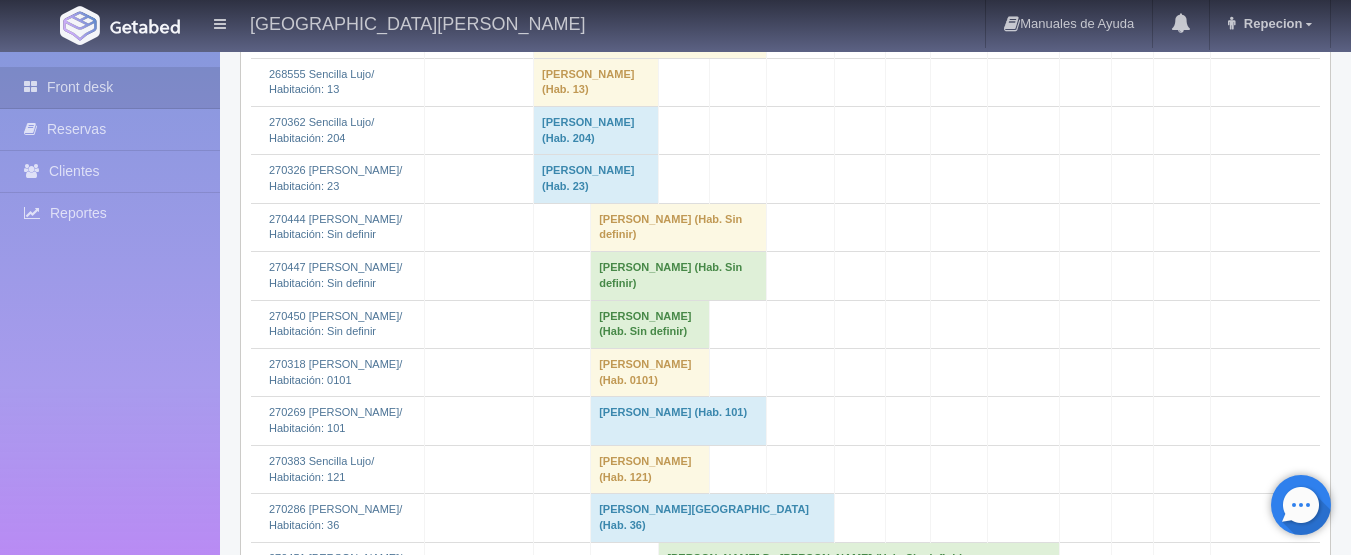 scroll, scrollTop: 3300, scrollLeft: 0, axis: vertical 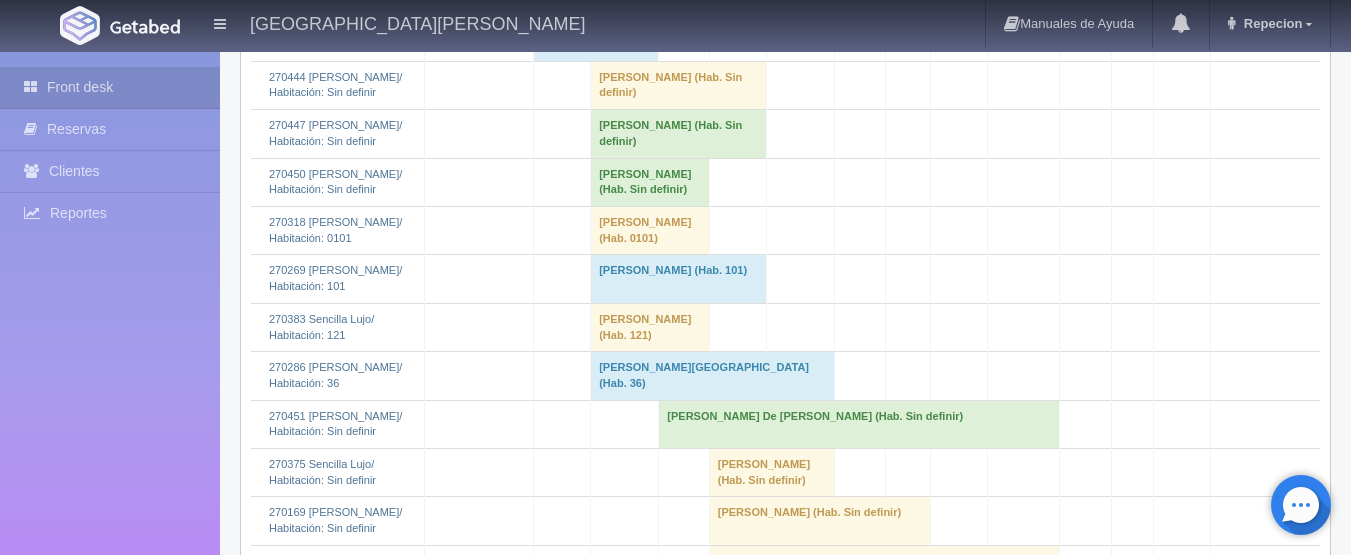 click on "[PERSON_NAME] 												(Hab. Sin definir)" at bounding box center (679, 134) 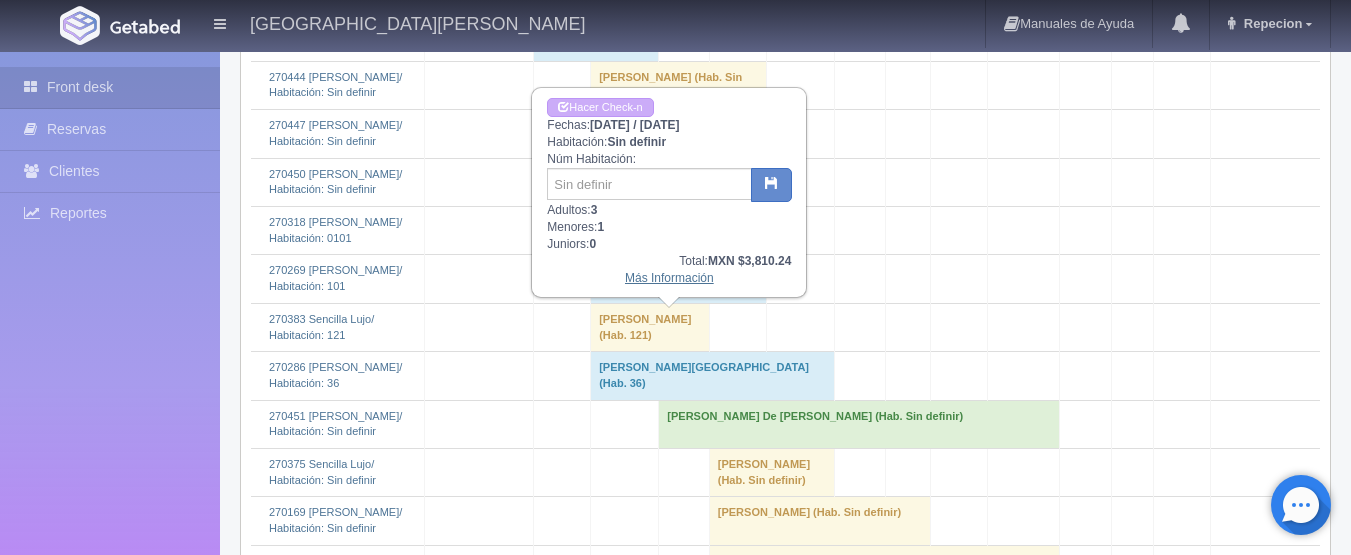 click on "Más Información" at bounding box center (669, 278) 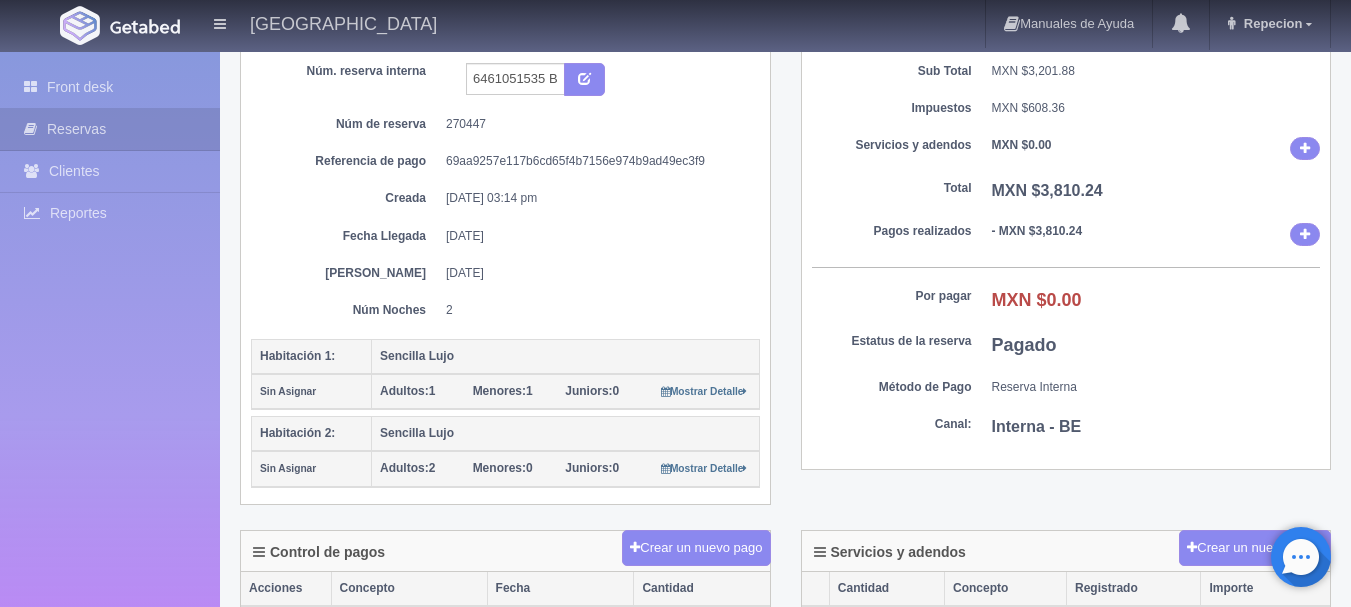 scroll, scrollTop: 0, scrollLeft: 0, axis: both 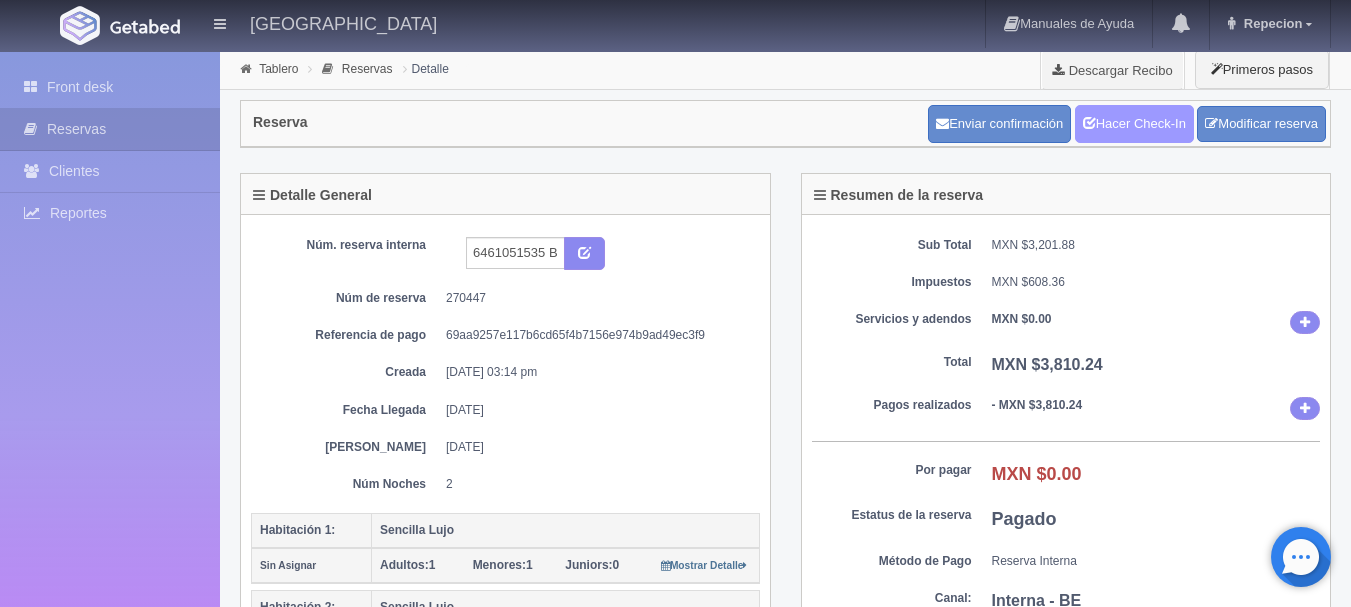 click on "Hacer Check-In" at bounding box center [1134, 124] 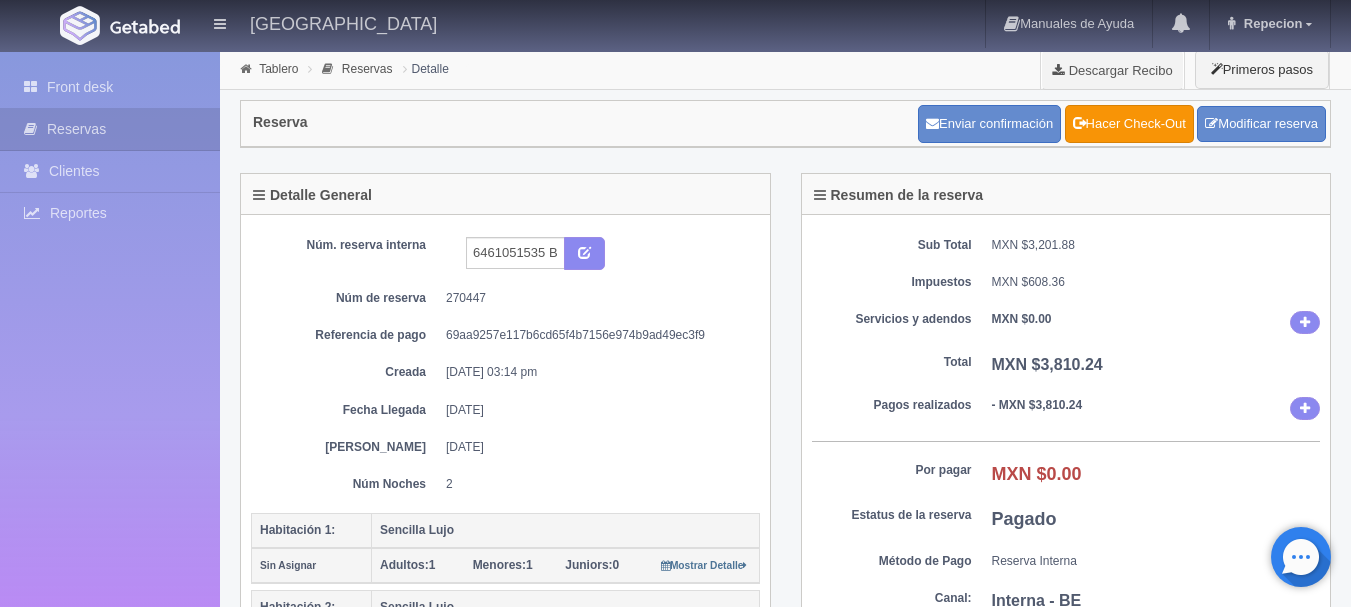scroll, scrollTop: 0, scrollLeft: 0, axis: both 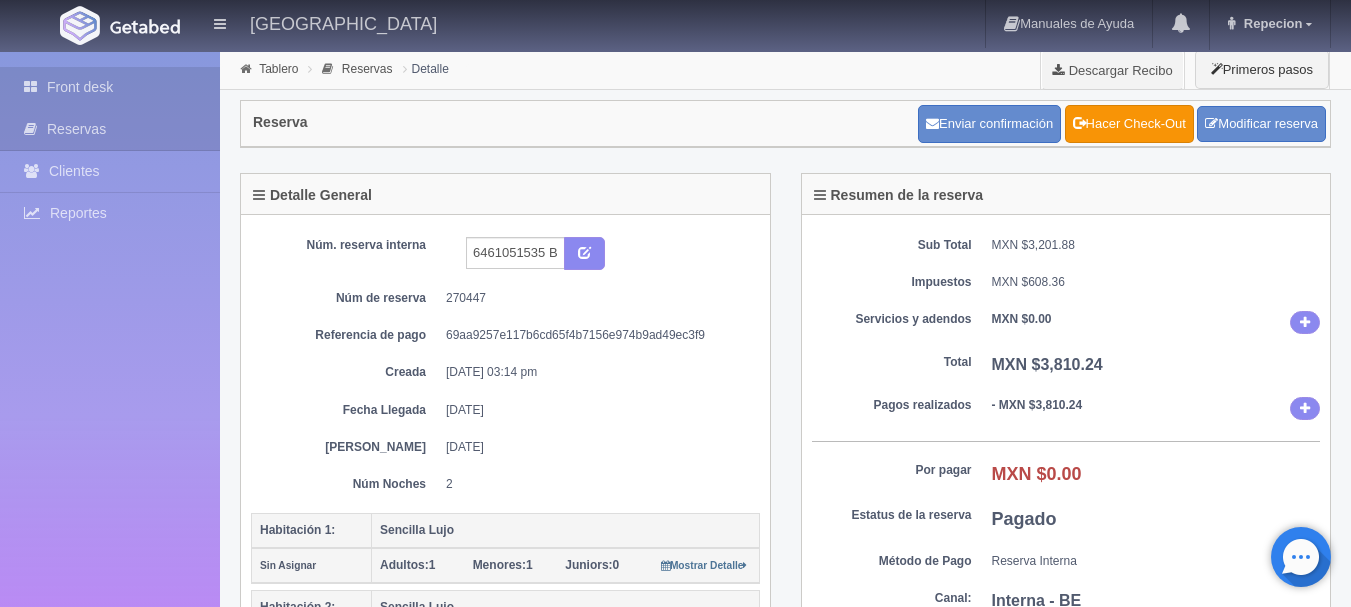 click on "Front desk" at bounding box center [110, 87] 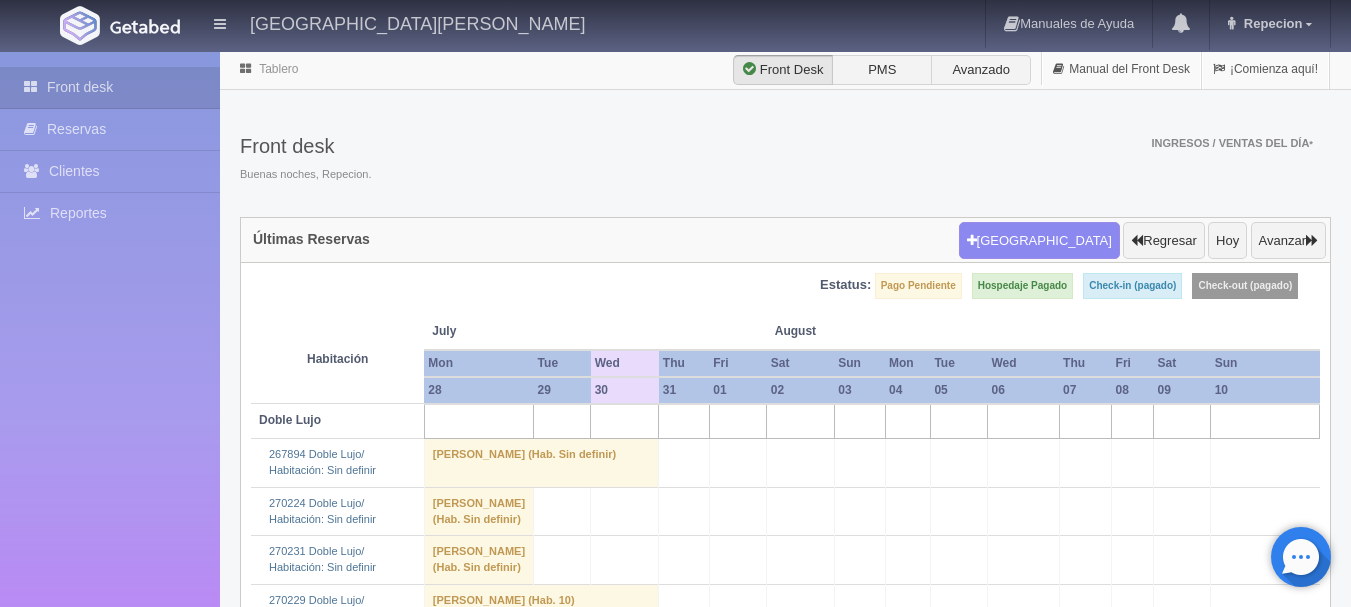 scroll, scrollTop: 0, scrollLeft: 0, axis: both 